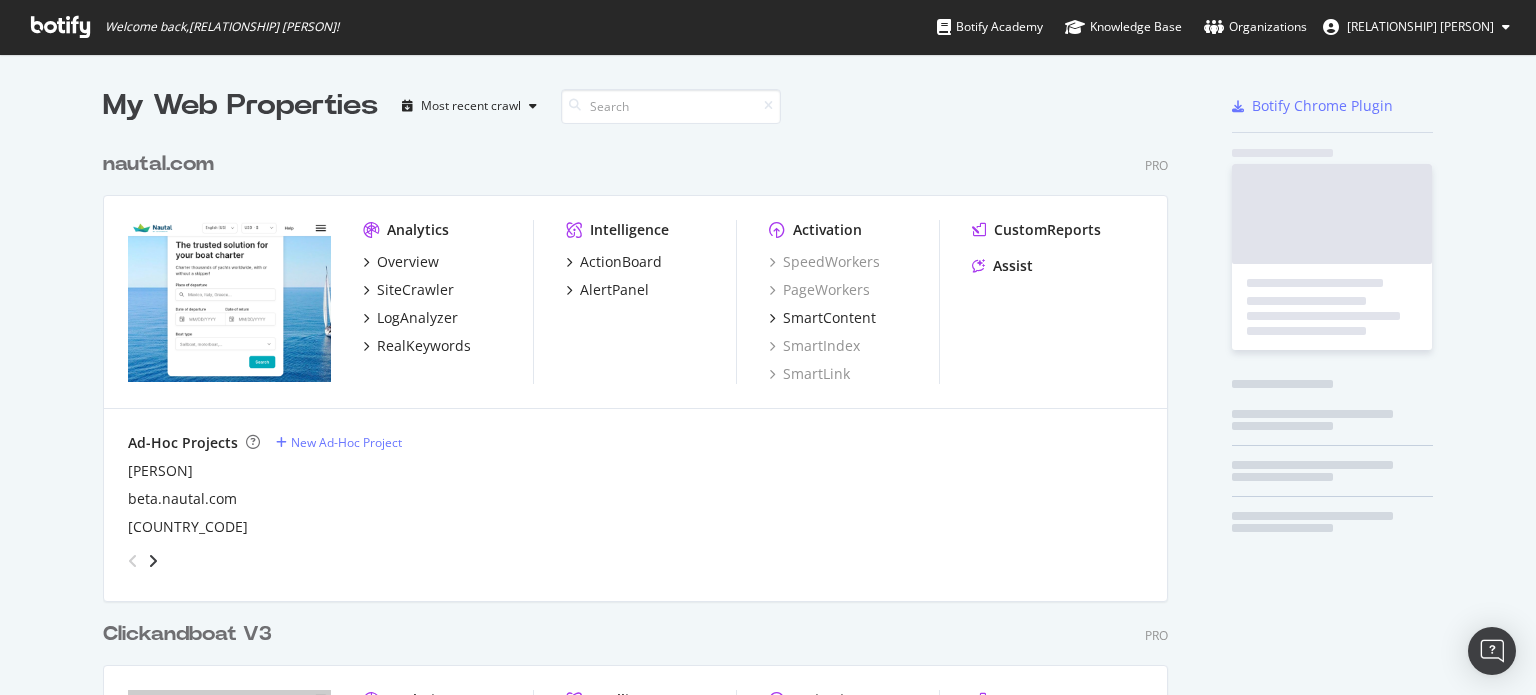 scroll, scrollTop: 0, scrollLeft: 0, axis: both 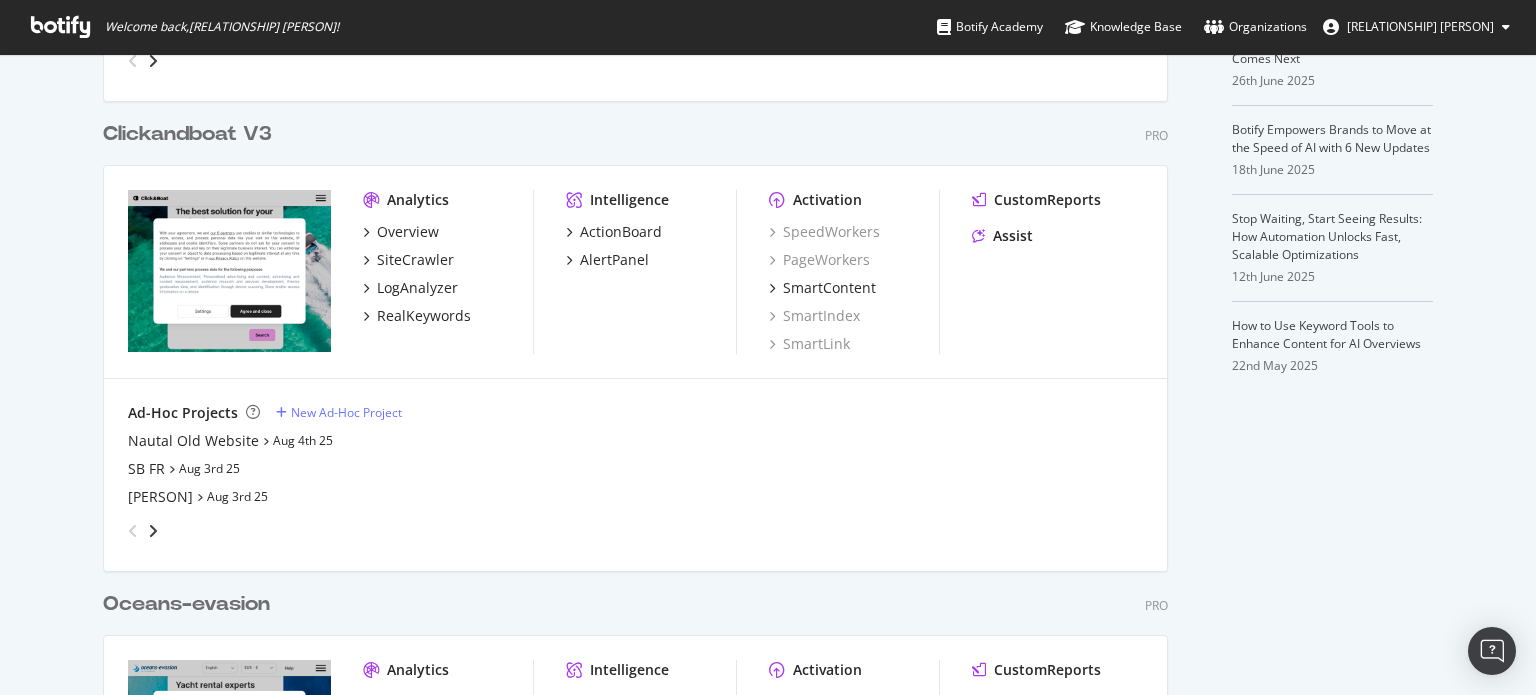 click on "Clickandboat V3" at bounding box center [187, 134] 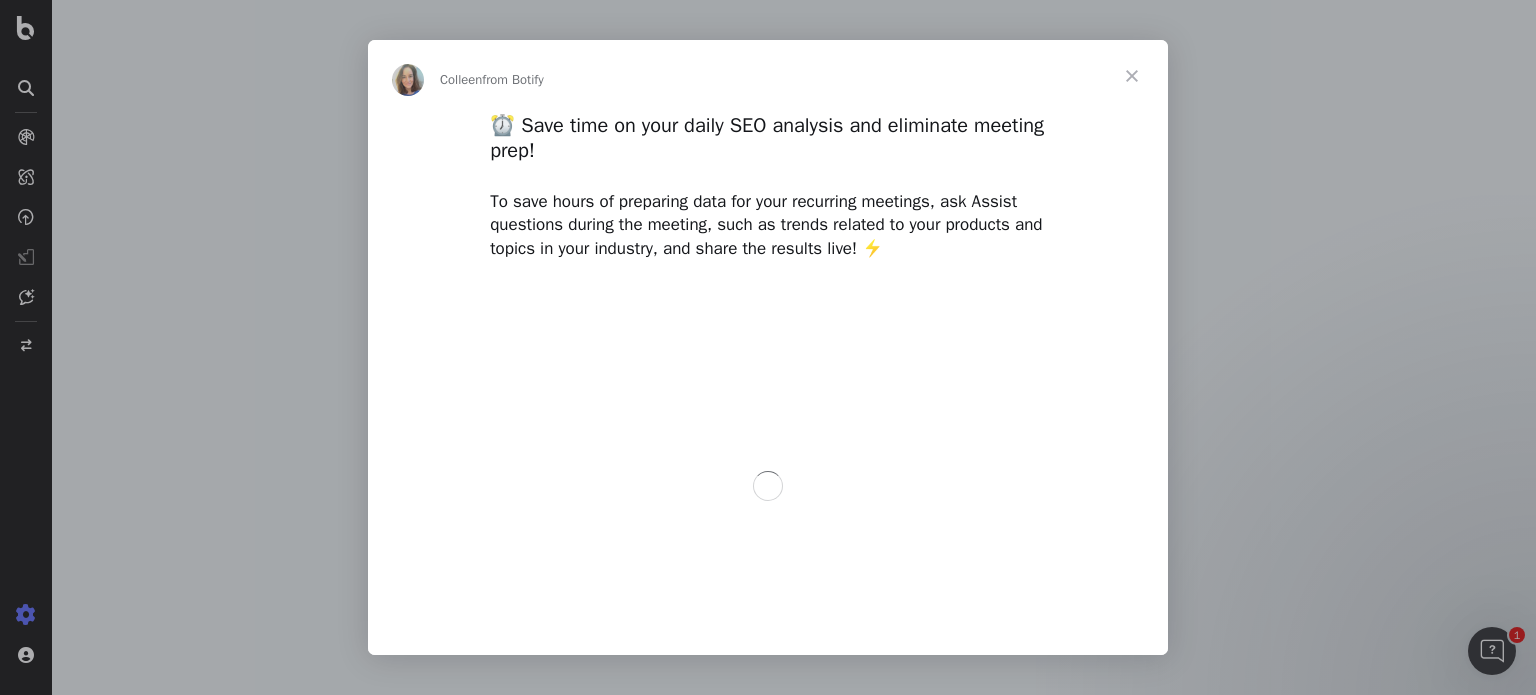 scroll, scrollTop: 0, scrollLeft: 0, axis: both 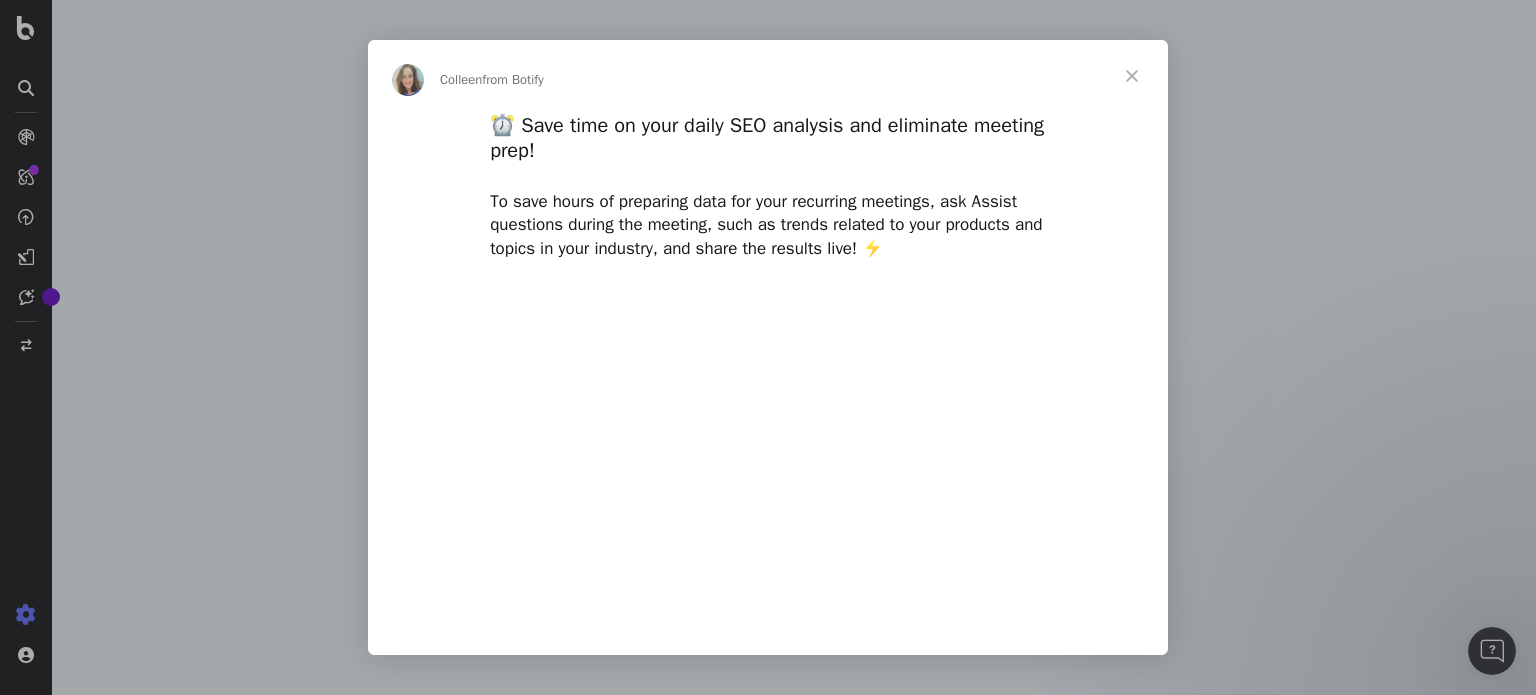 type on "[NUMBER]" 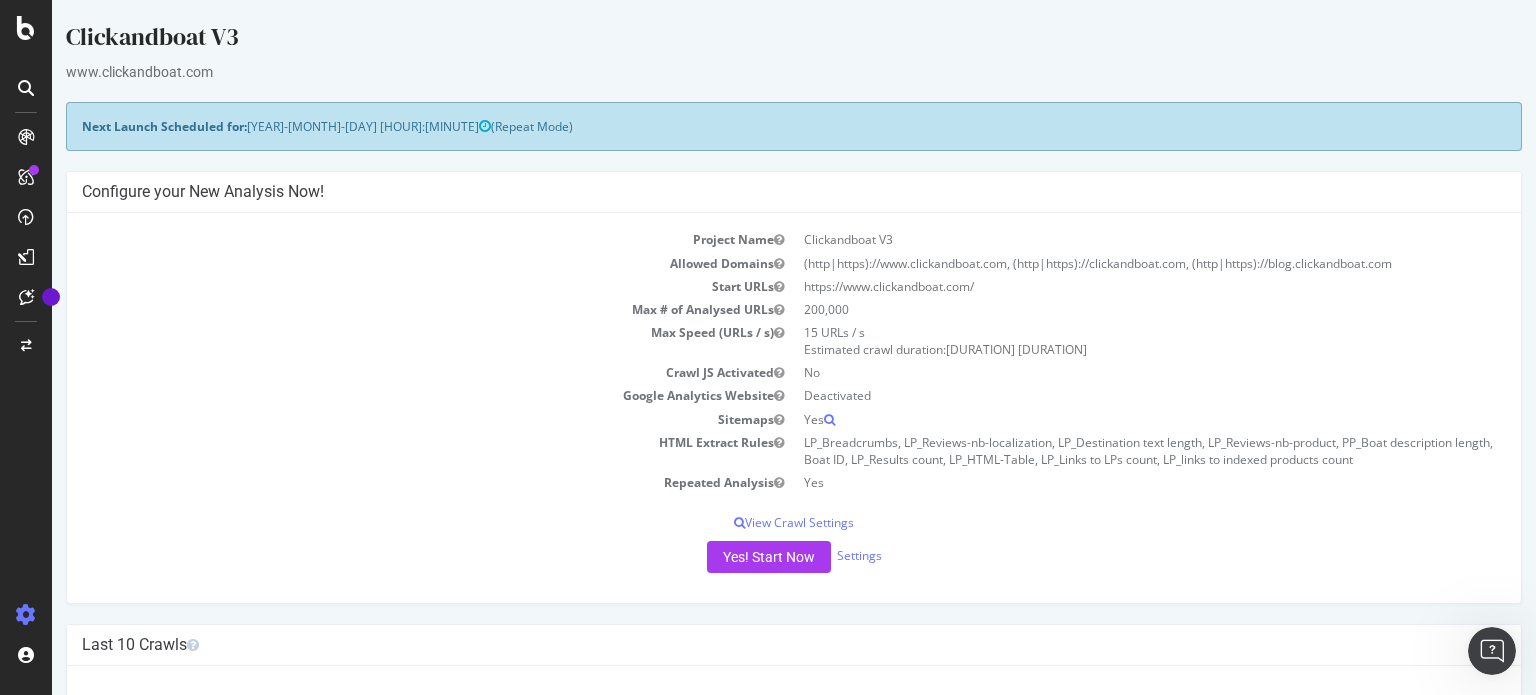 scroll, scrollTop: 0, scrollLeft: 0, axis: both 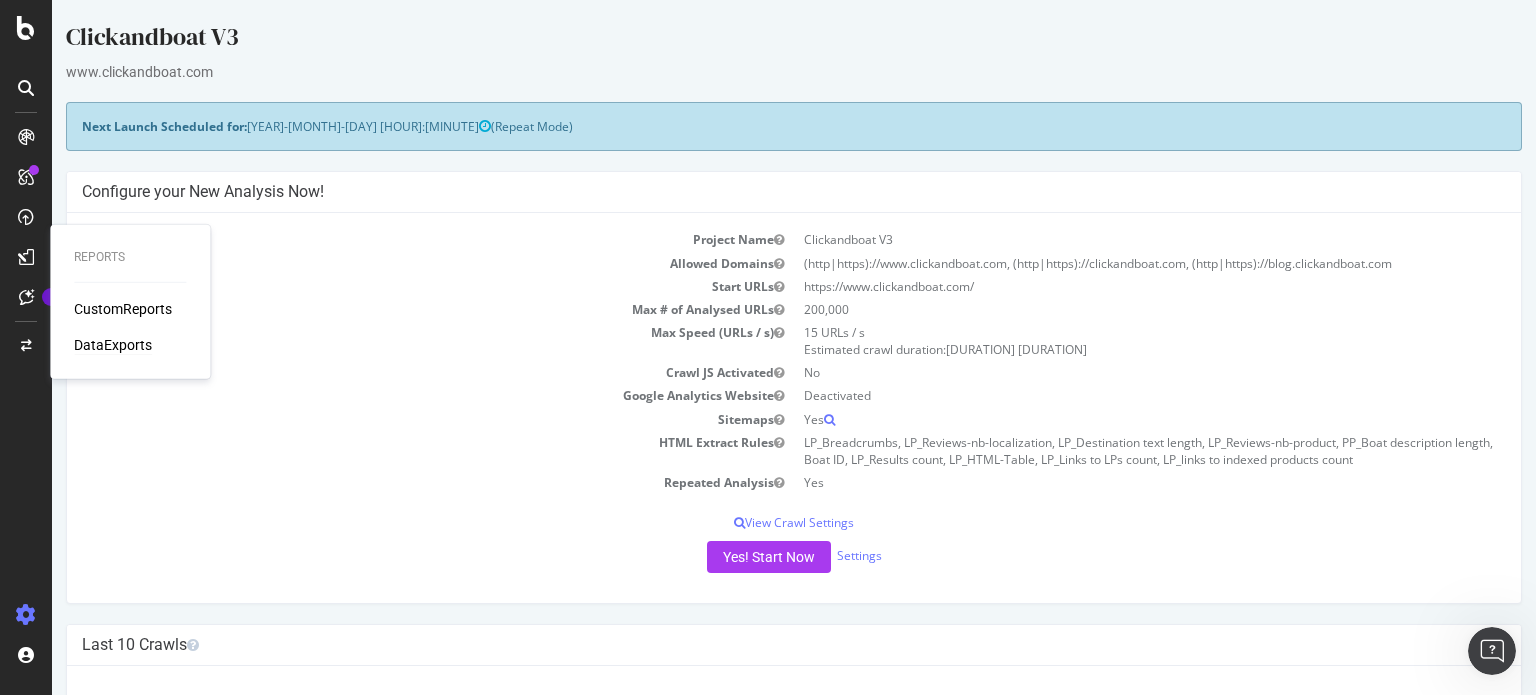click on "DataExports" at bounding box center [113, 345] 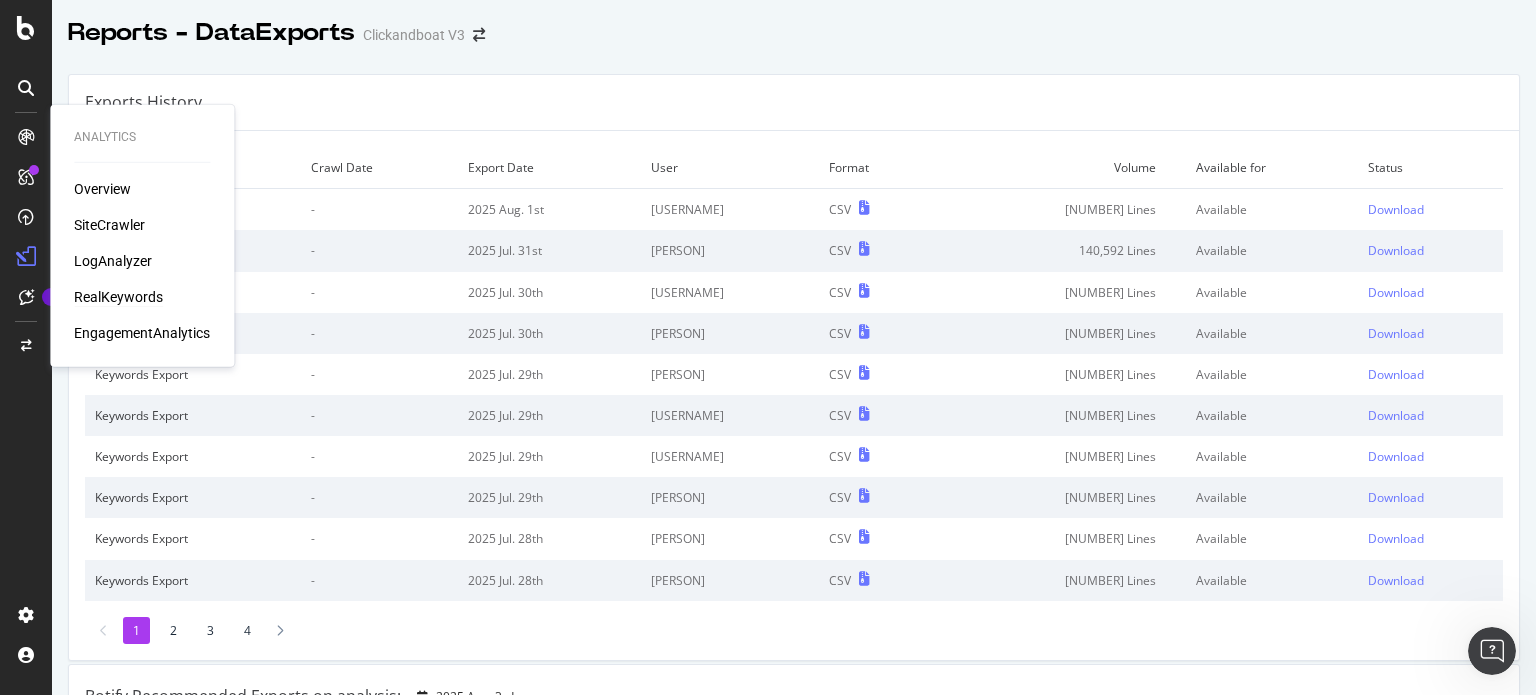 click on "RealKeywords" at bounding box center (118, 297) 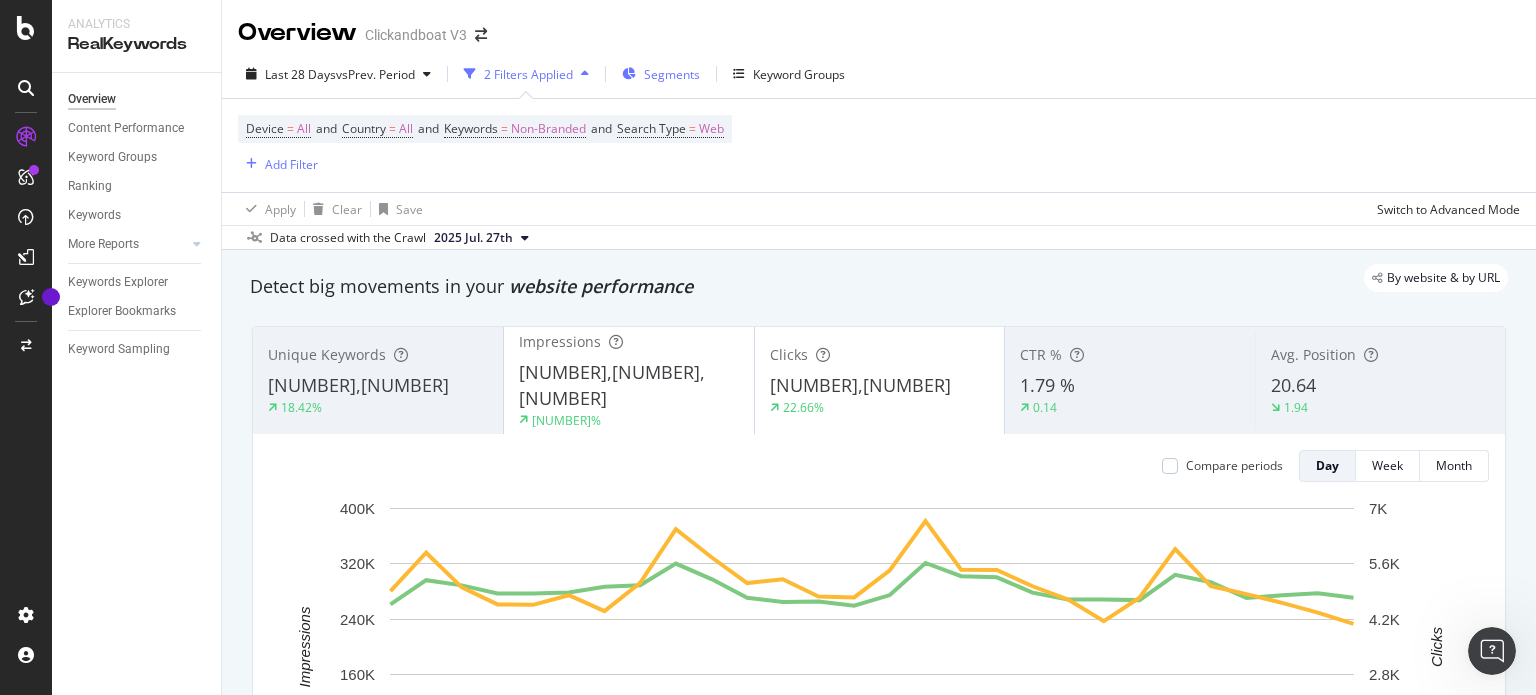 click at bounding box center (629, 74) 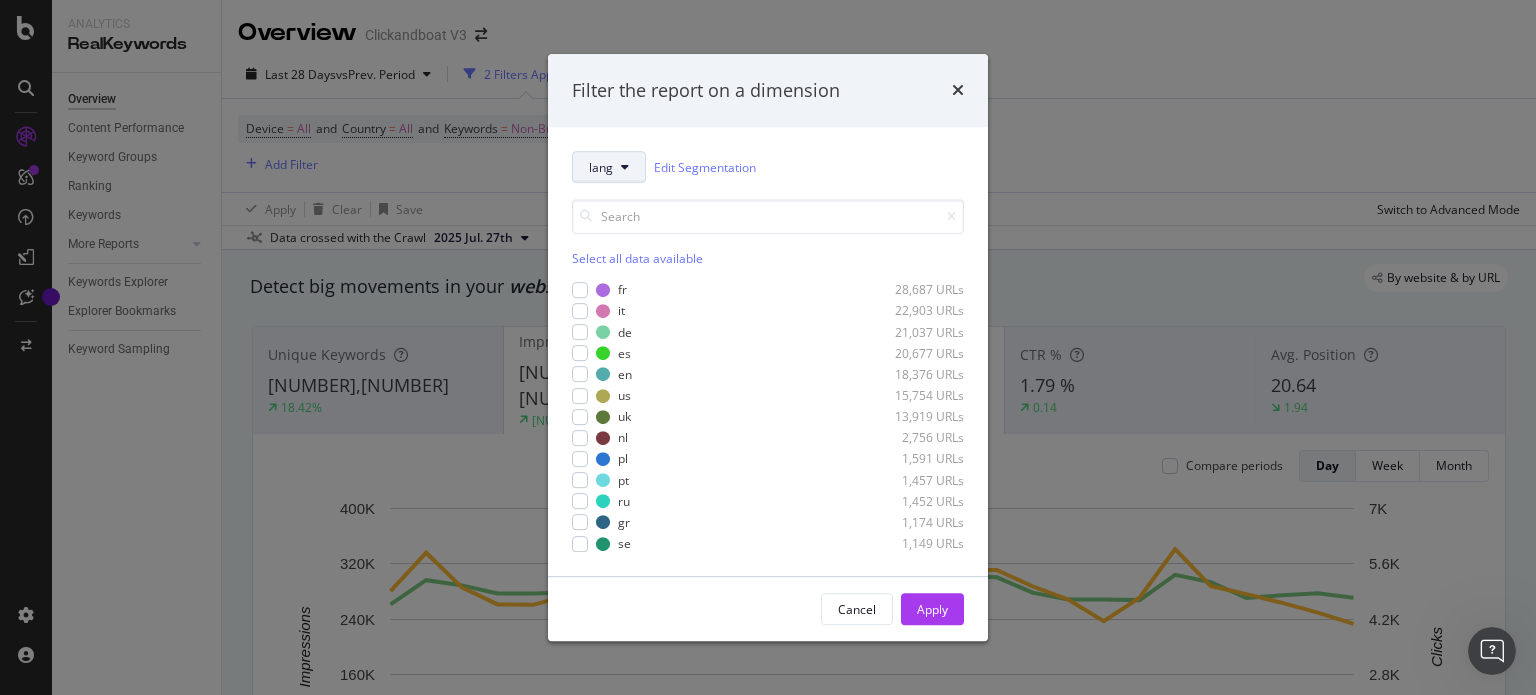 click on "lang" at bounding box center (609, 167) 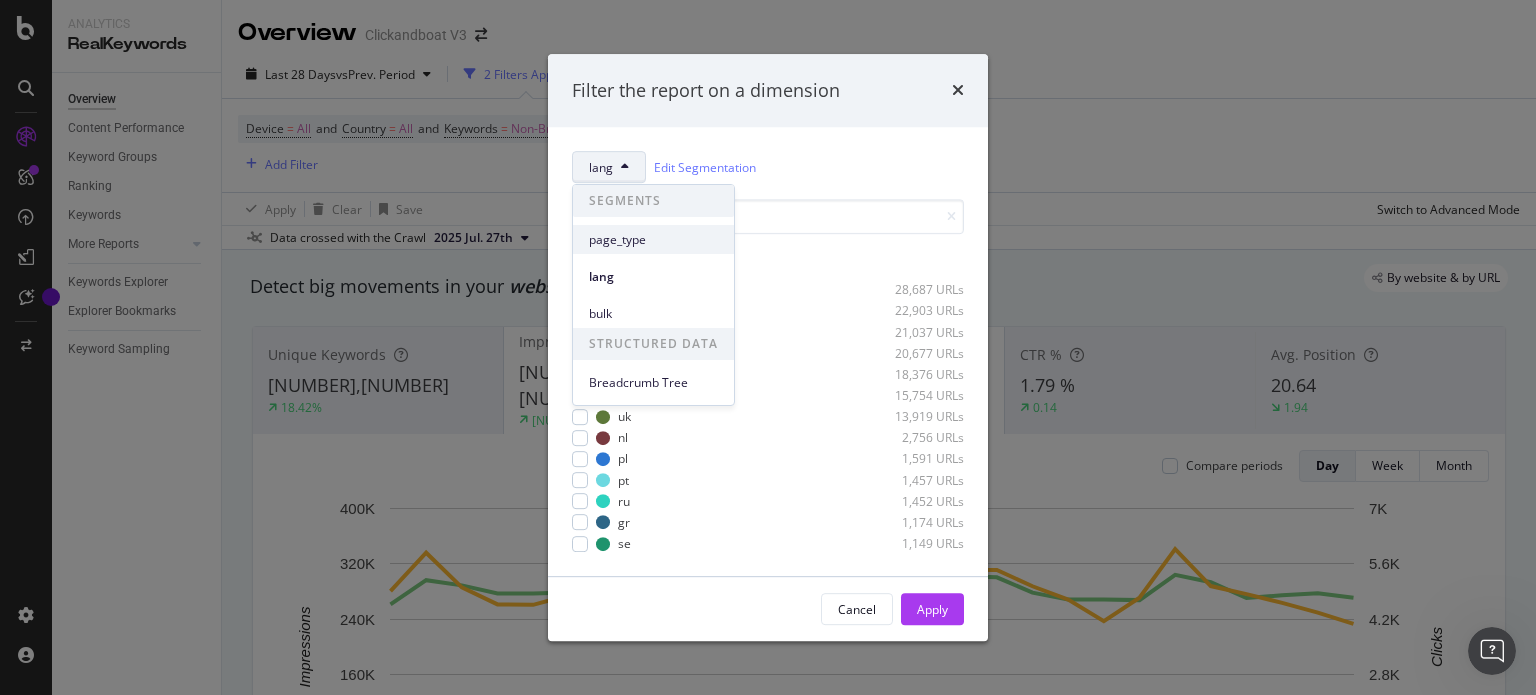 click on "page_type" at bounding box center [653, 240] 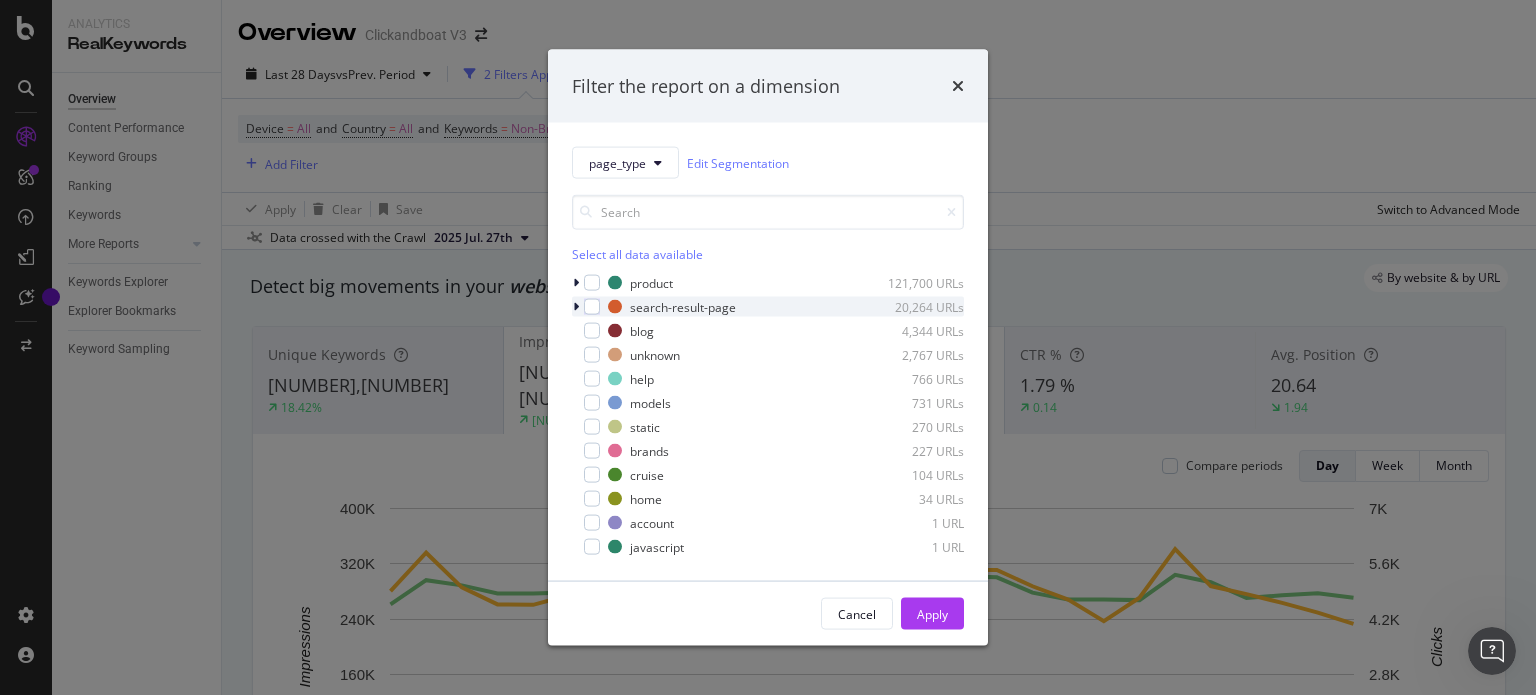 click at bounding box center (576, 307) 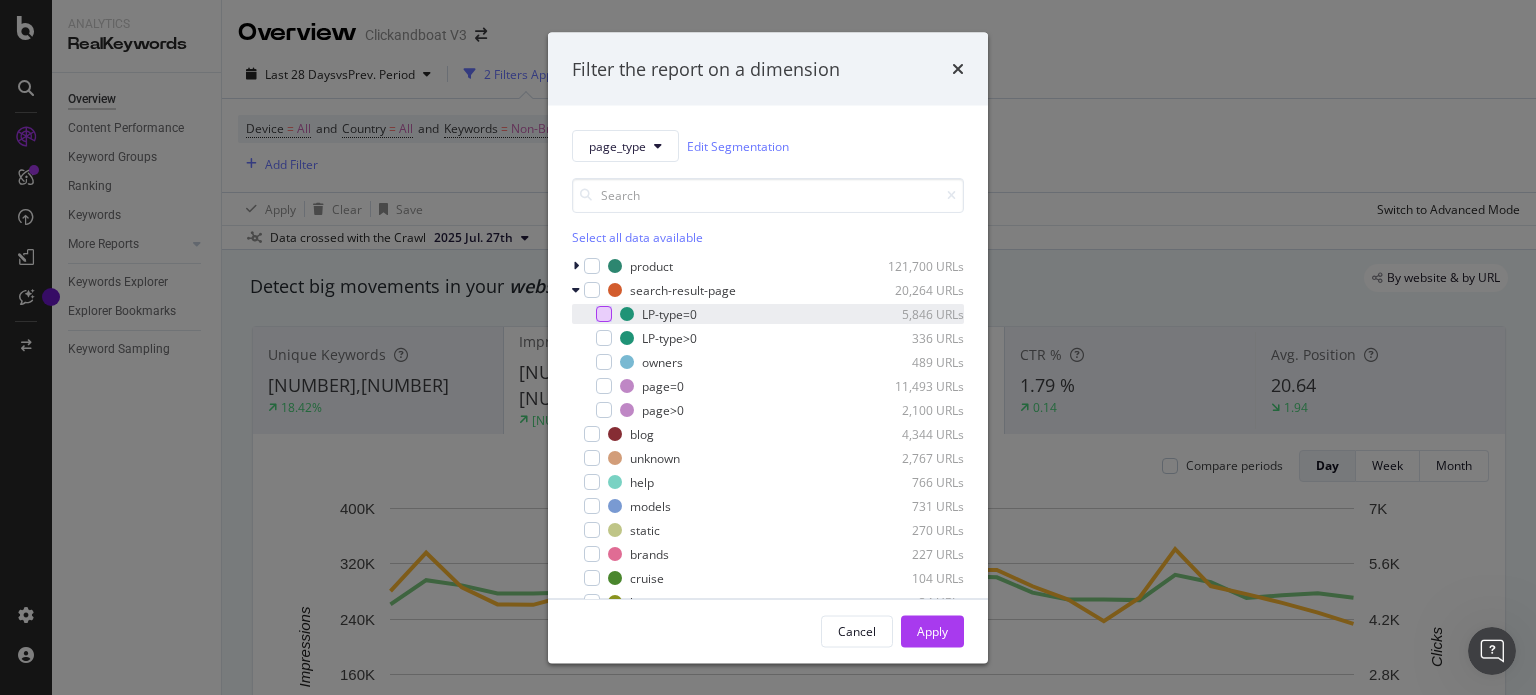 click at bounding box center [604, 314] 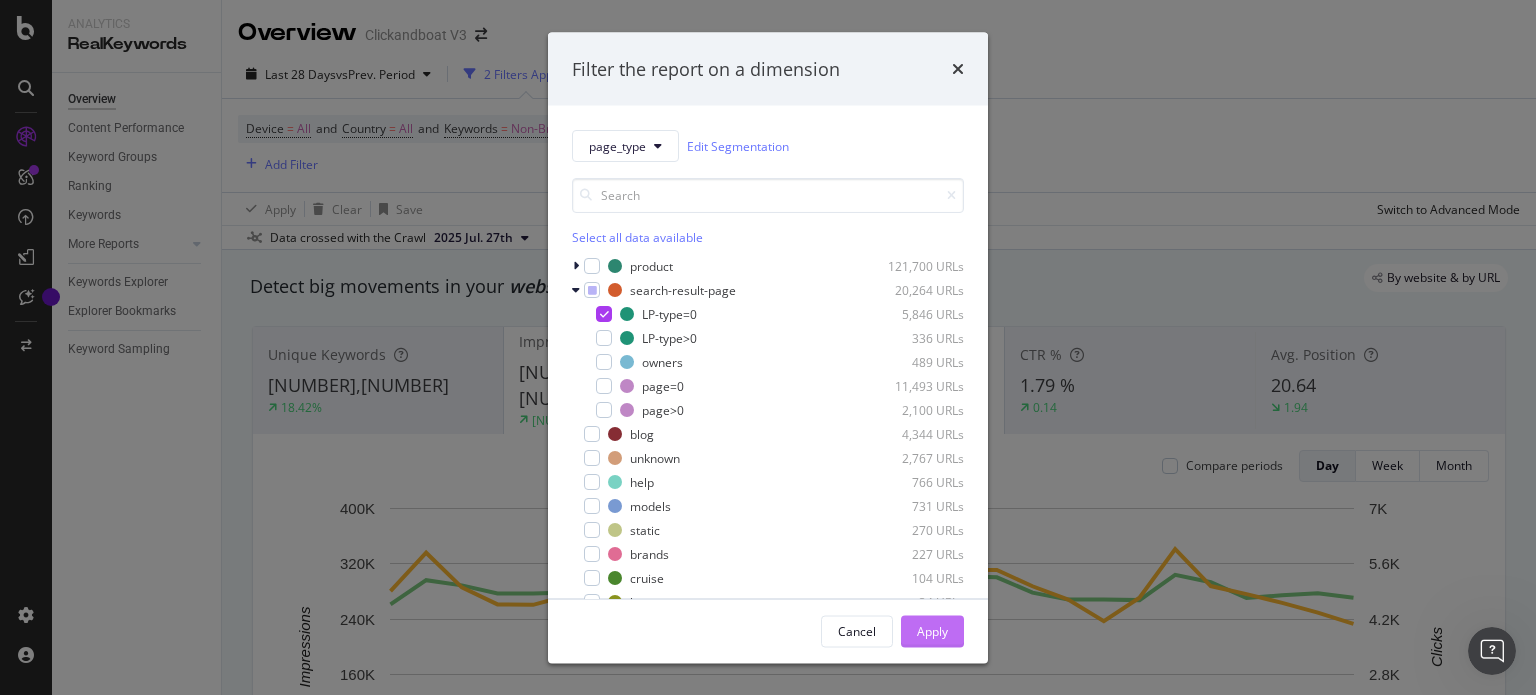 click on "Apply" at bounding box center (932, 630) 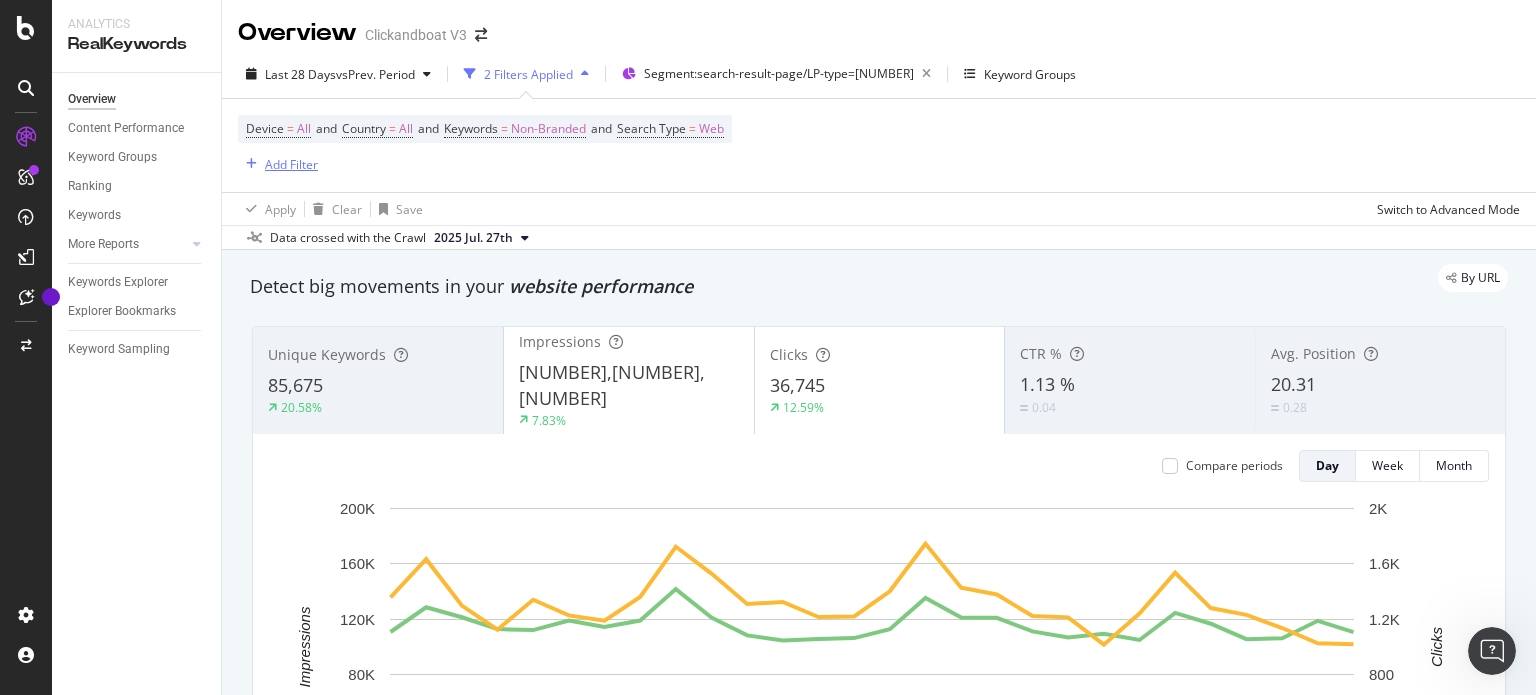 click on "Add Filter" at bounding box center [291, 164] 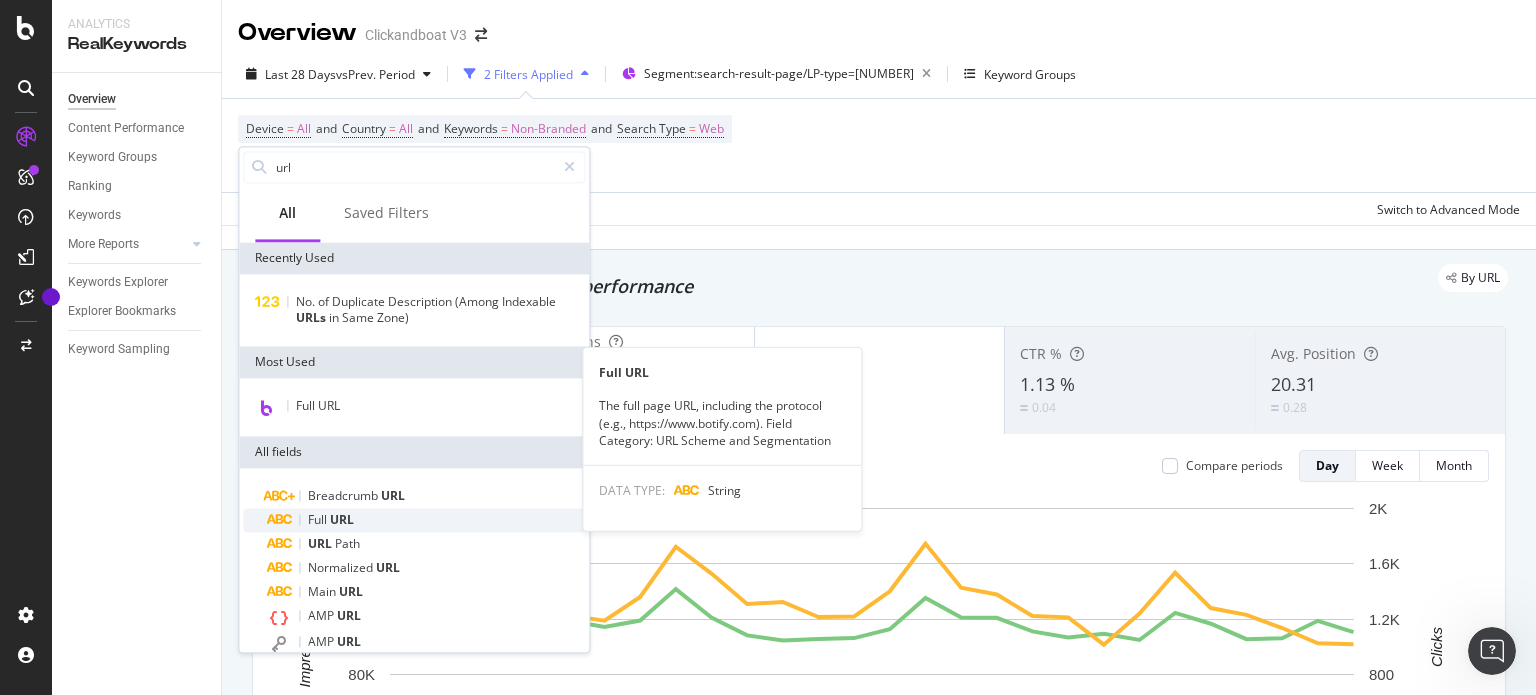 type on "url" 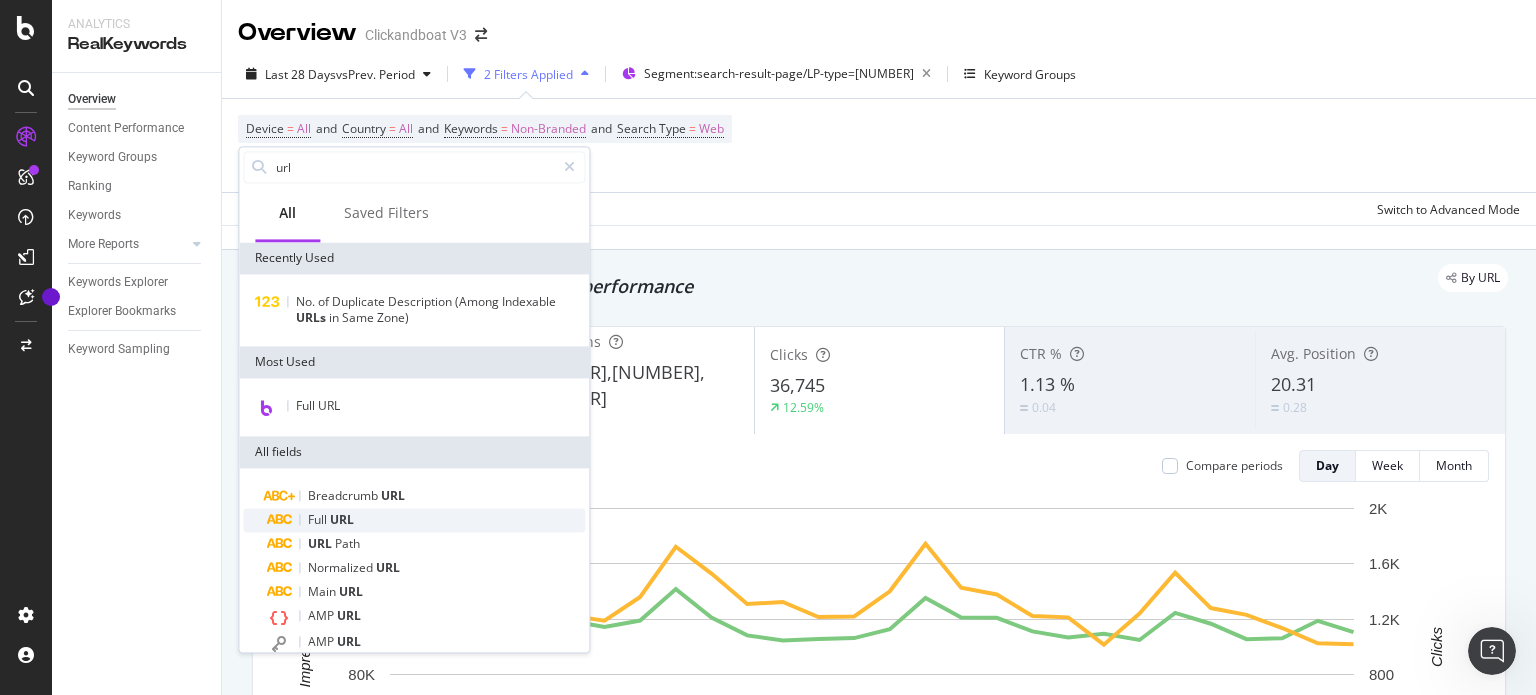 click on "URL" at bounding box center [342, 519] 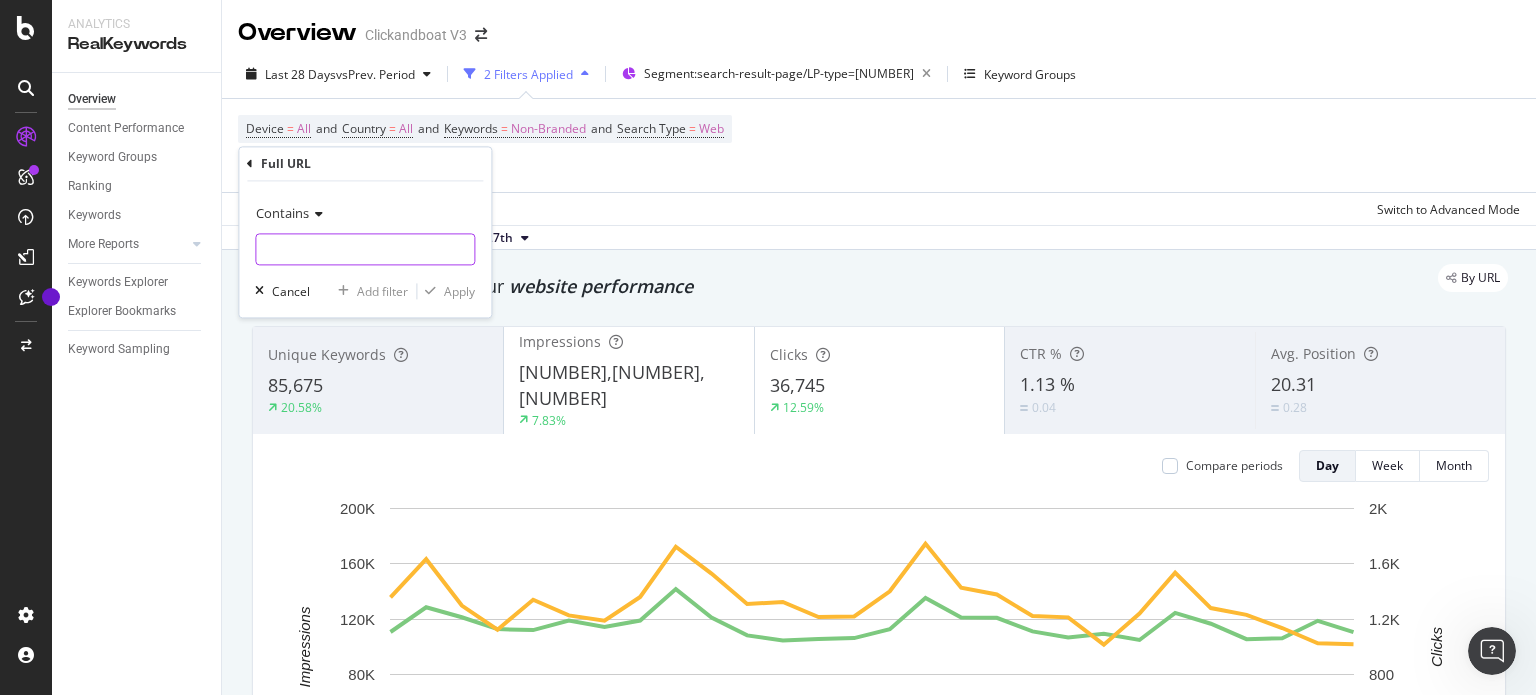 click on "Full Page" at bounding box center (365, 250) 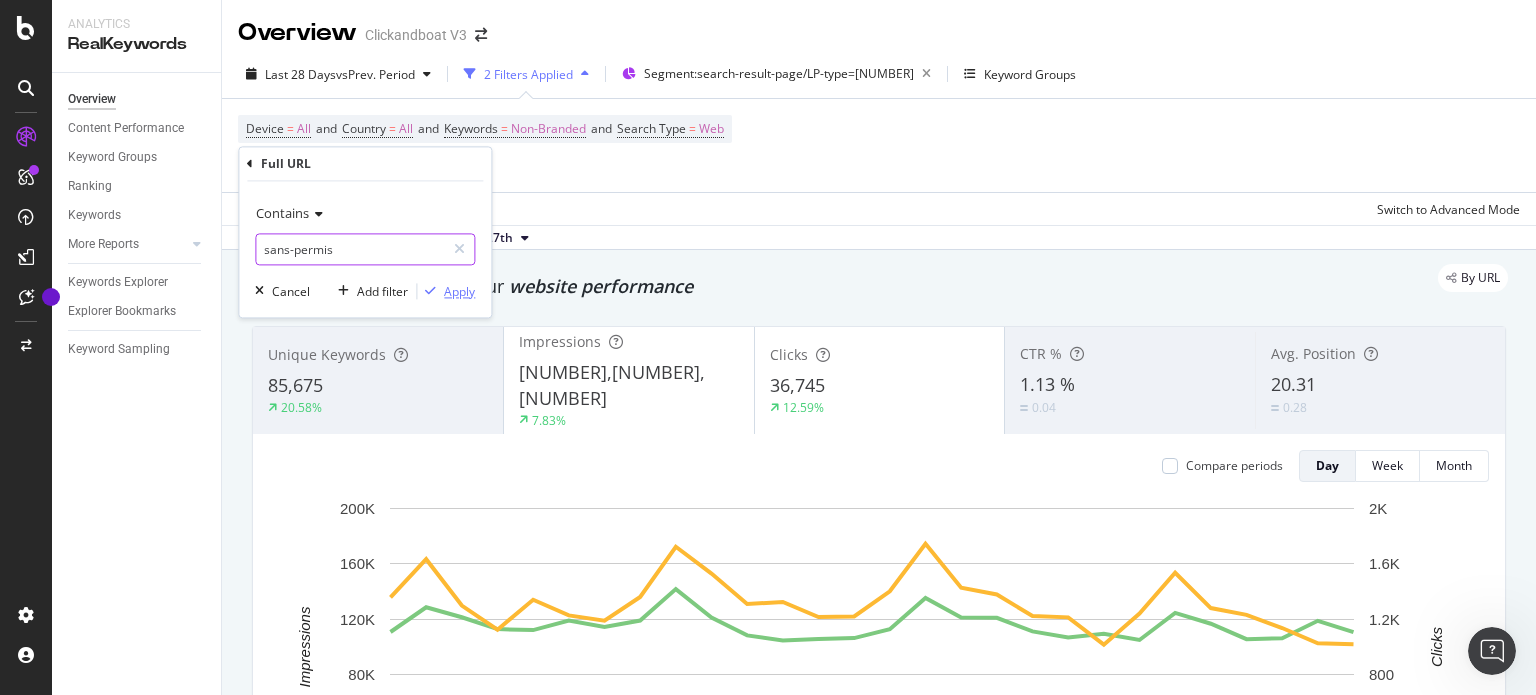 type on "sans-permis" 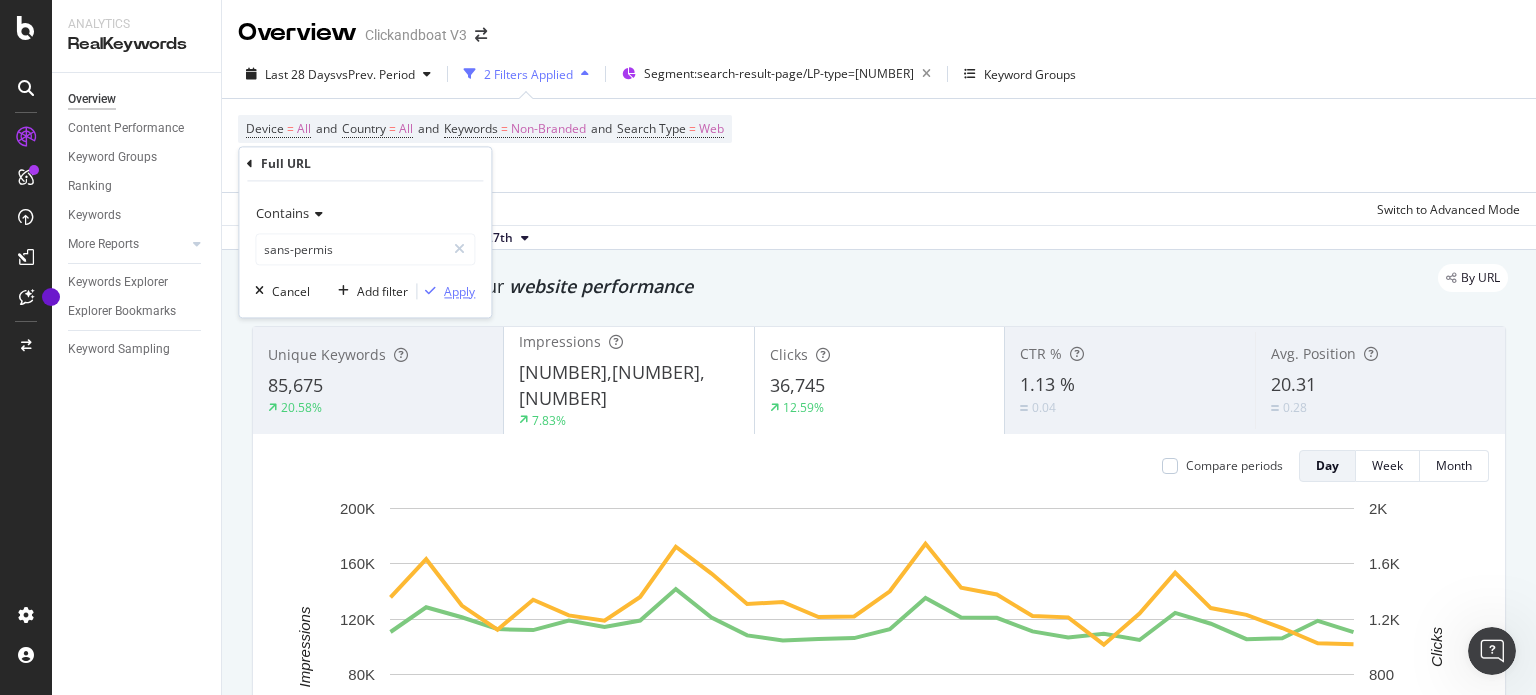 click on "Apply" at bounding box center [459, 291] 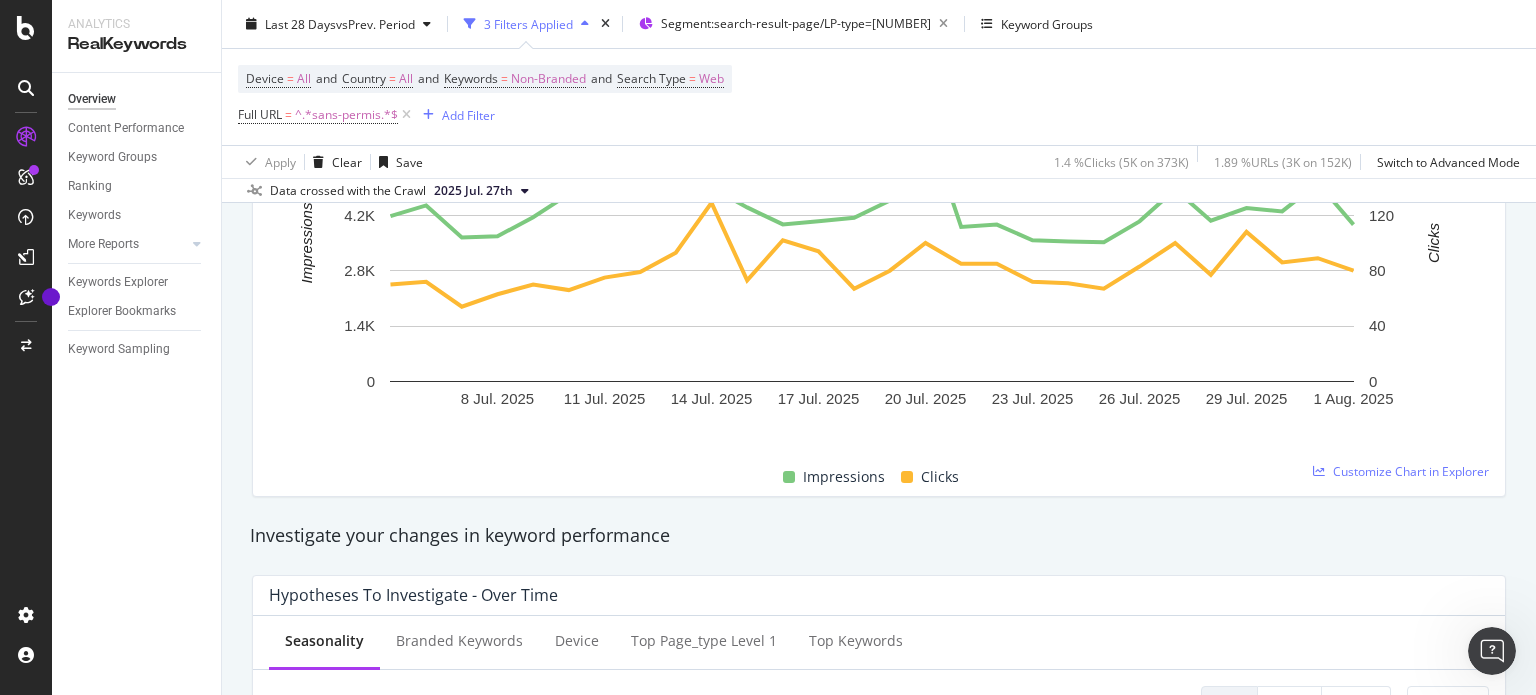 scroll, scrollTop: 0, scrollLeft: 0, axis: both 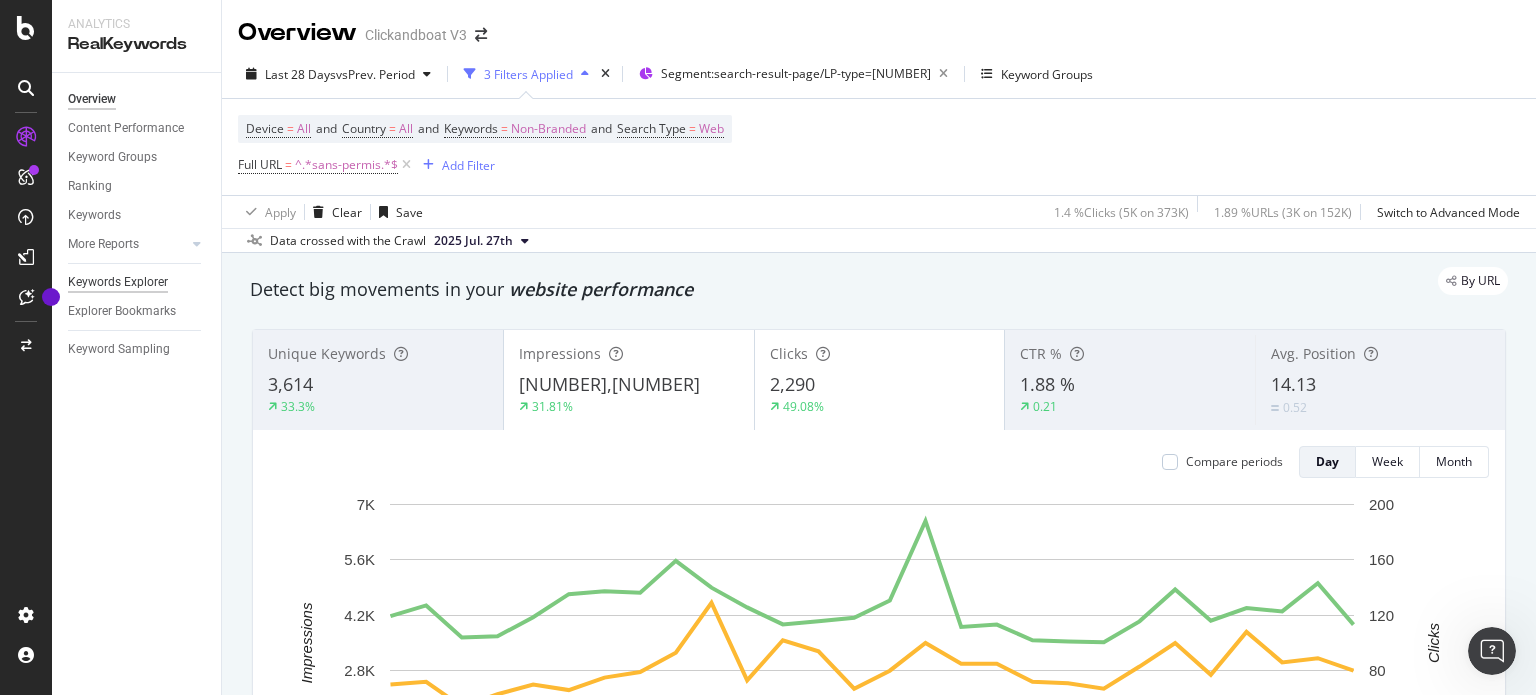 click on "Keywords Explorer" at bounding box center [118, 282] 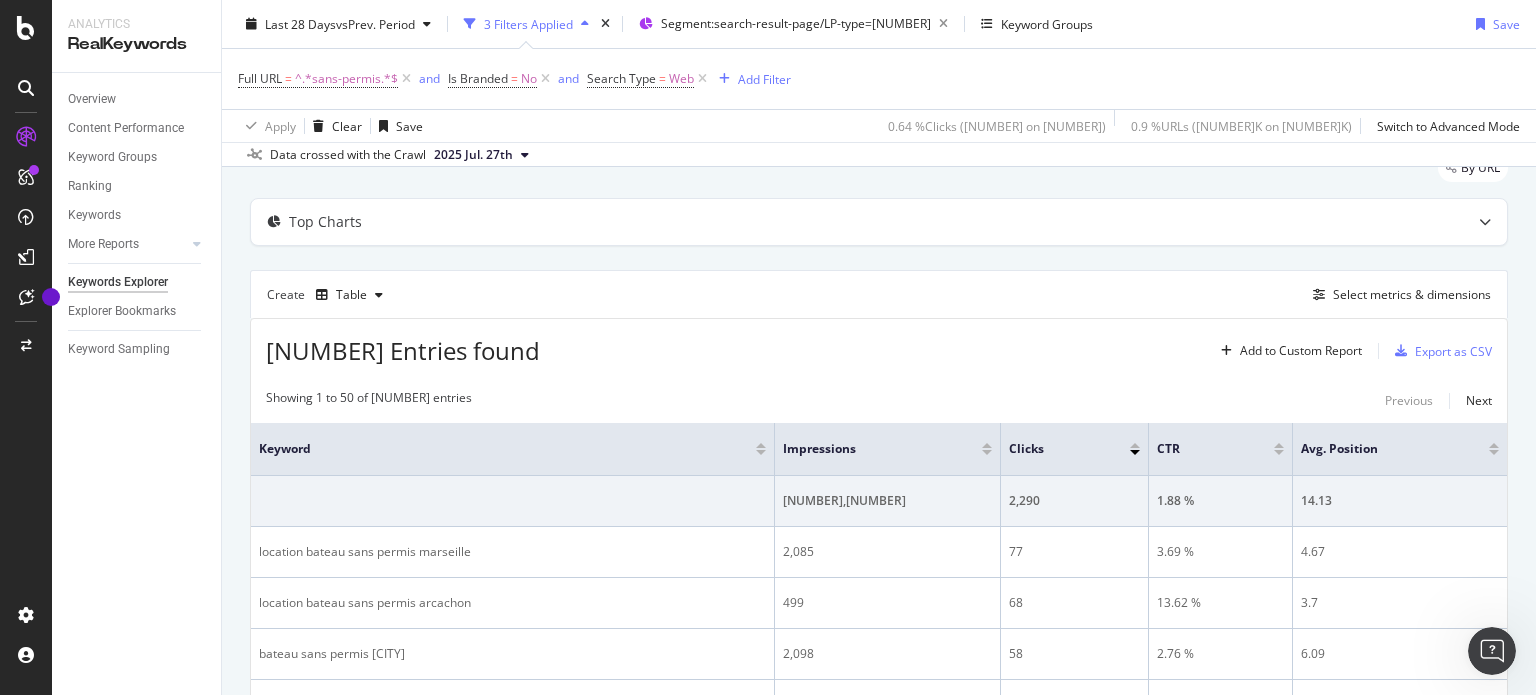 scroll, scrollTop: 200, scrollLeft: 0, axis: vertical 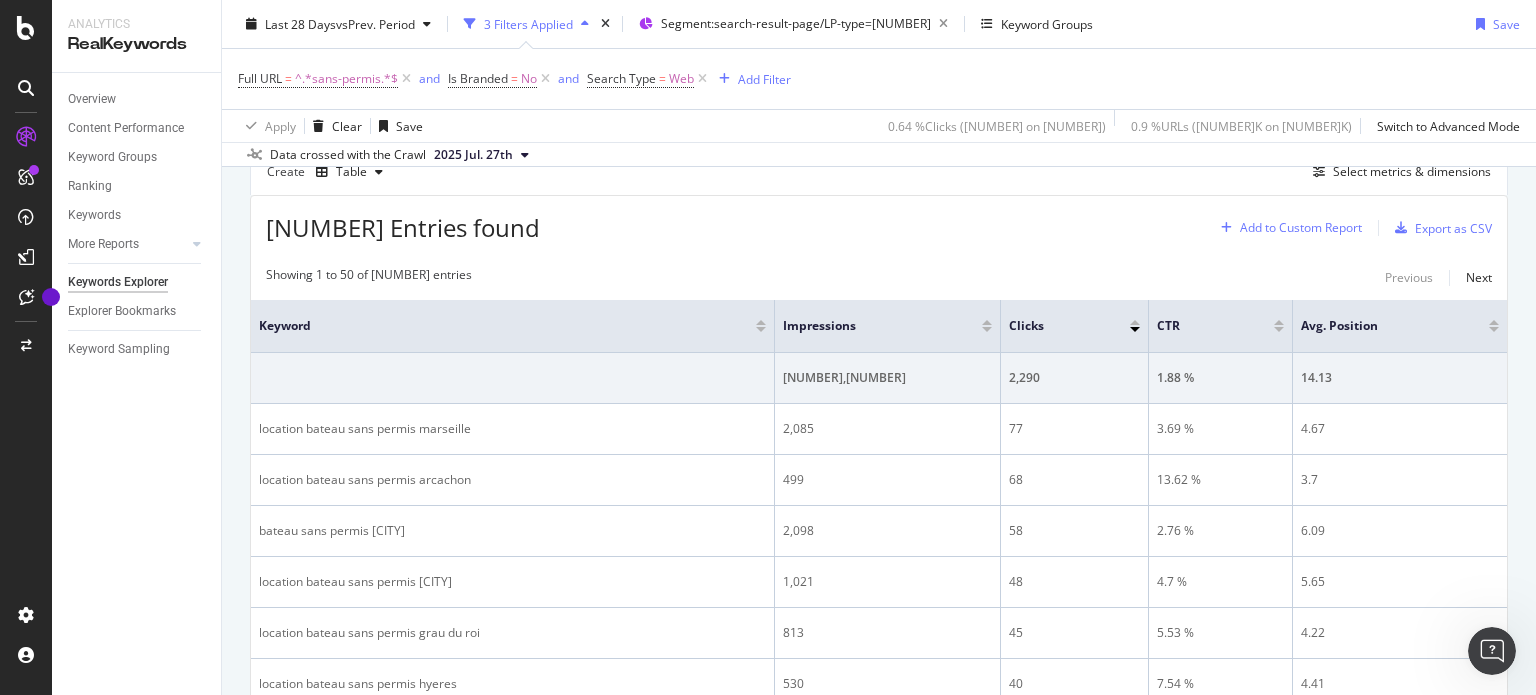 click on "Add to Custom Report" at bounding box center [1301, 228] 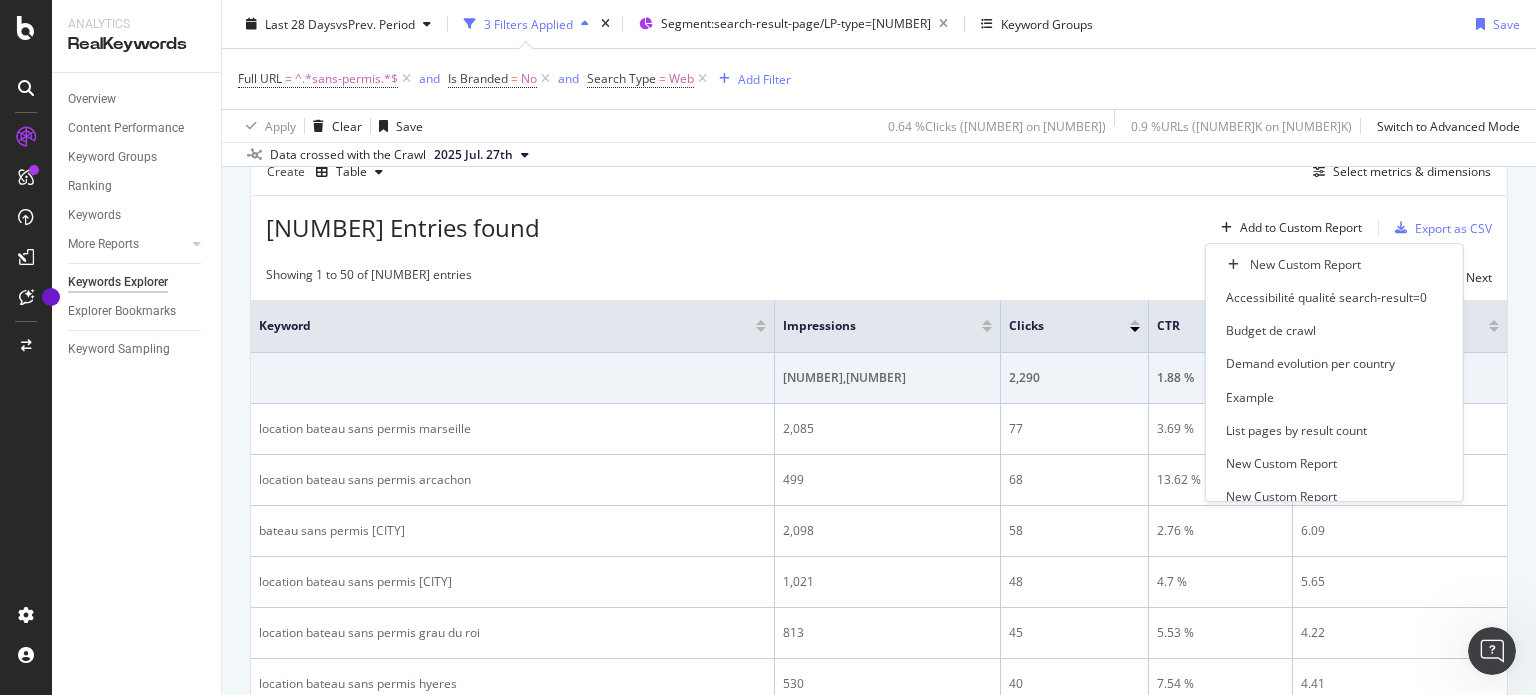 click on "3,612 Entries found Add to Custom Report Export as CSV" at bounding box center [879, 220] 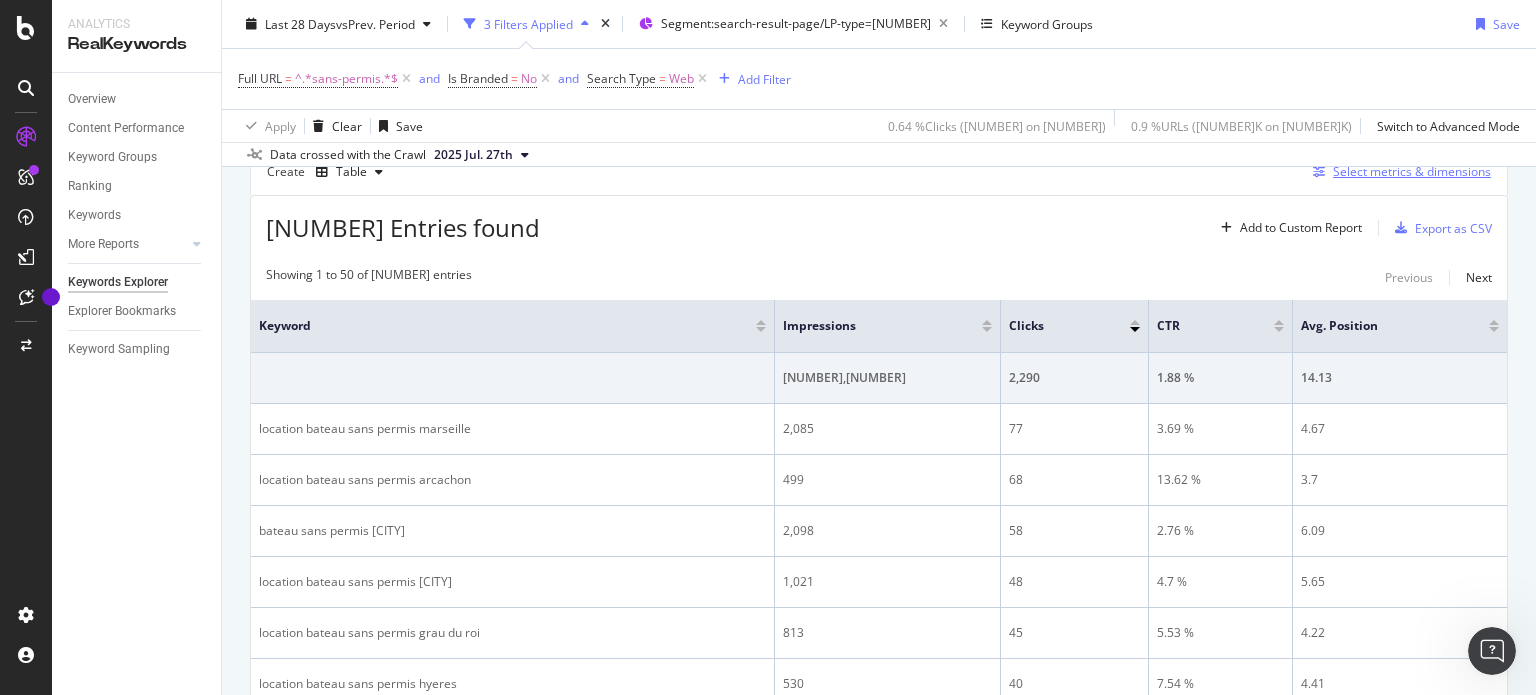 click on "Select metrics & dimensions" at bounding box center (1412, 171) 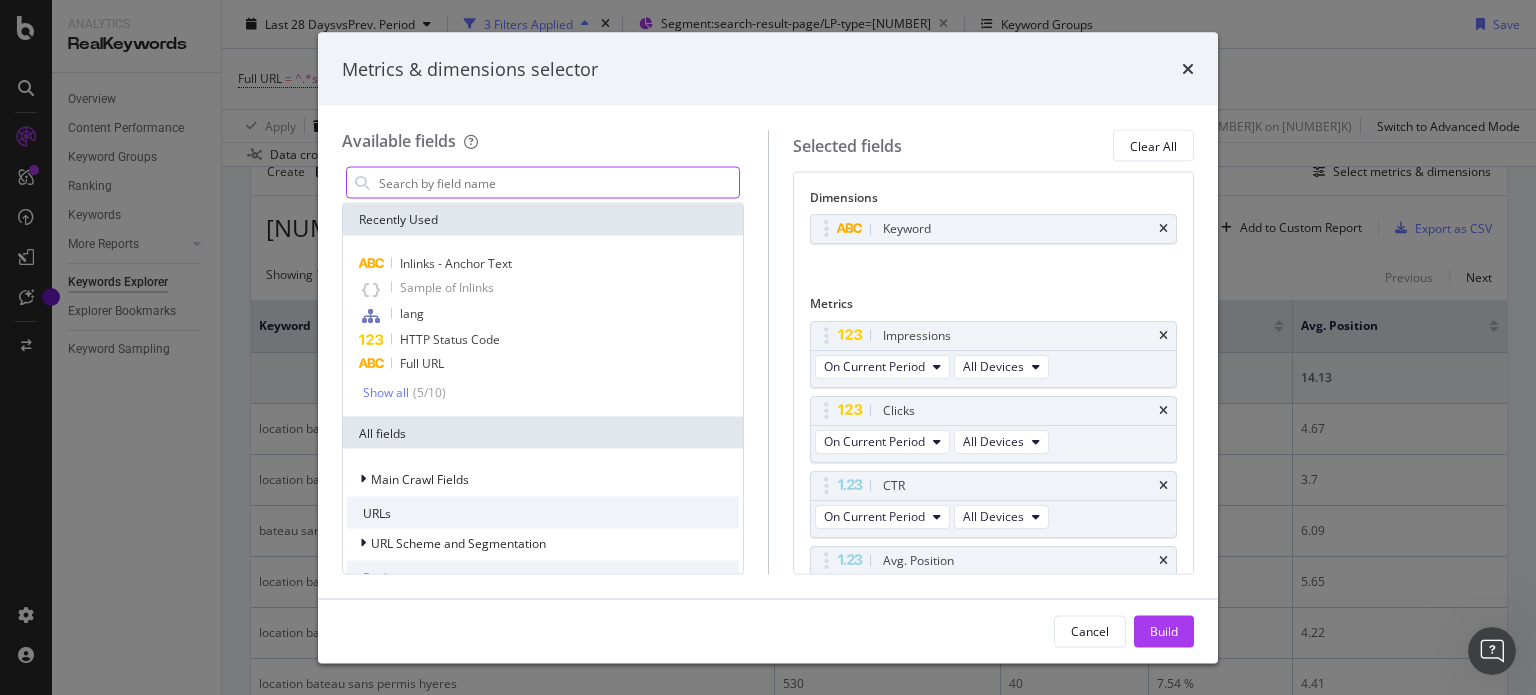 click on "Full Page" at bounding box center [558, 183] 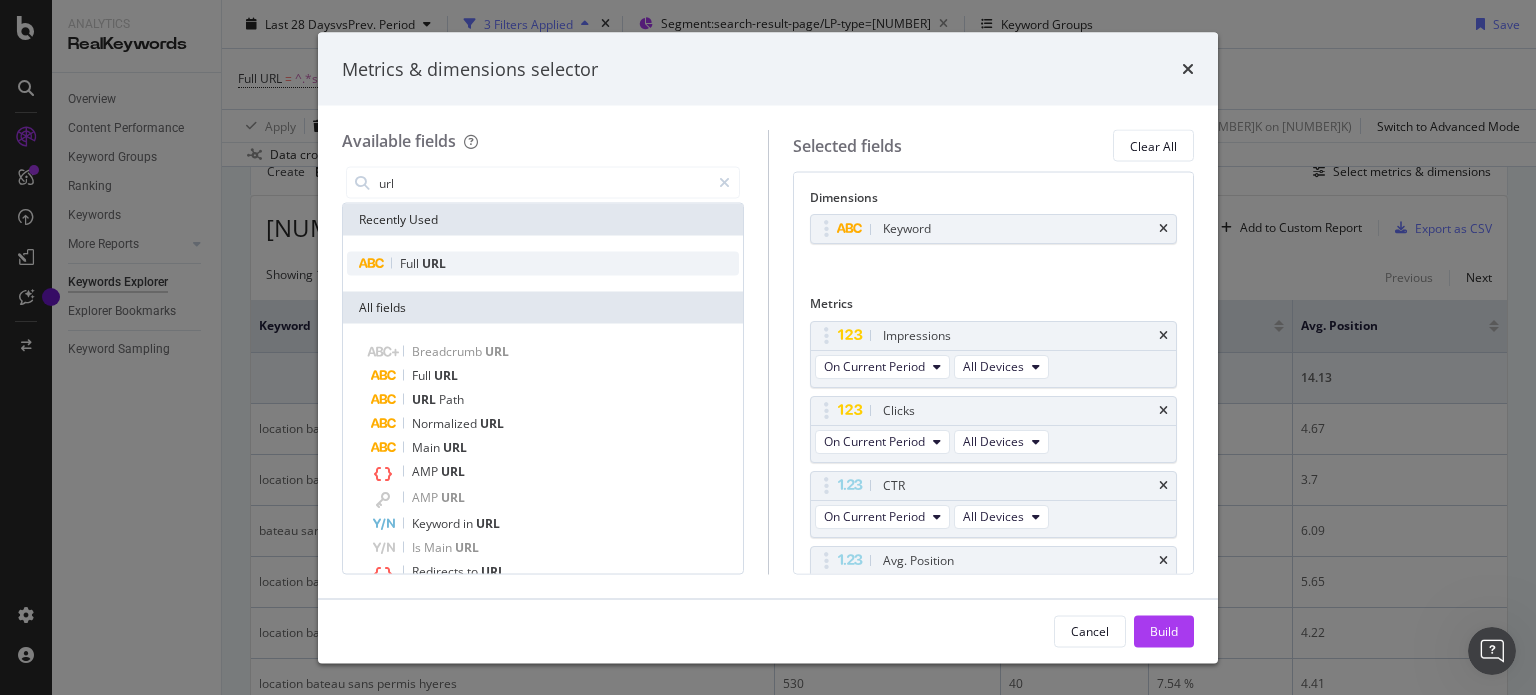 type on "url" 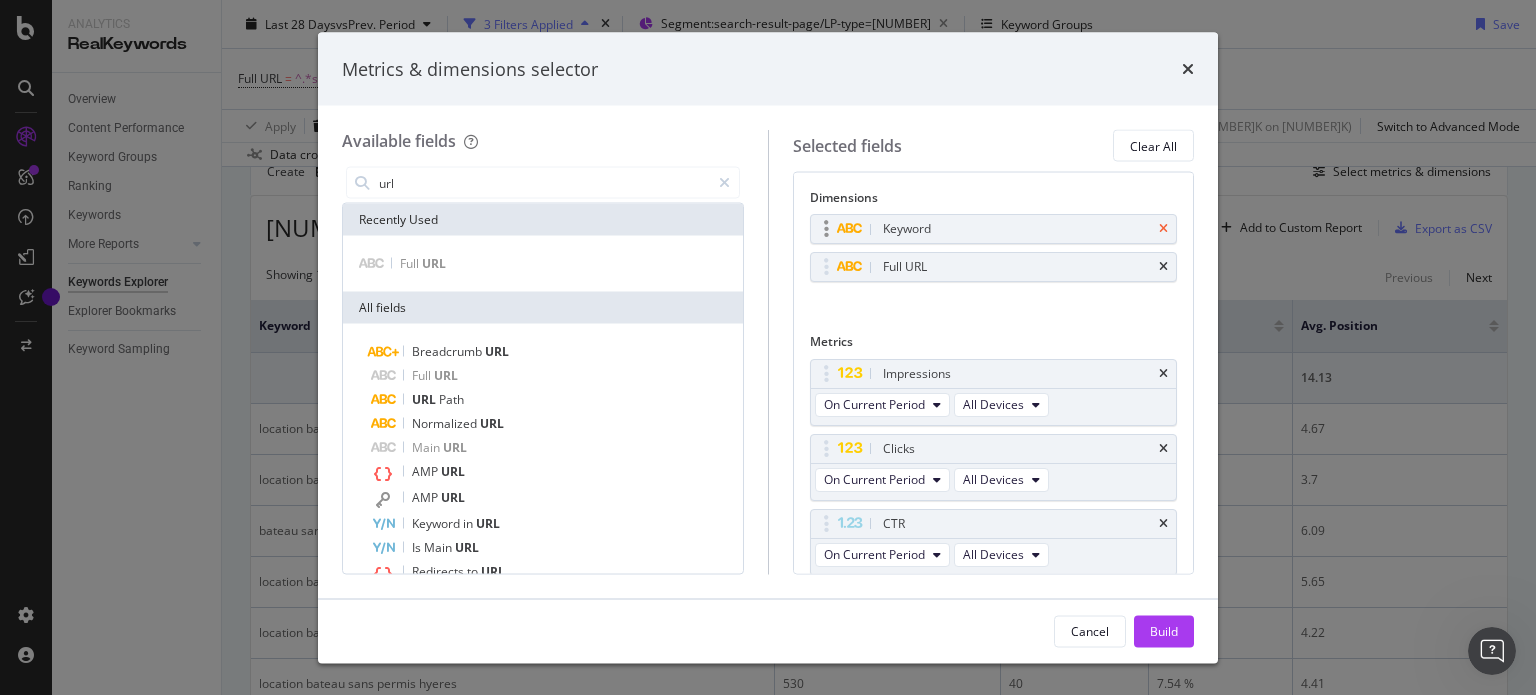 click at bounding box center (1163, 229) 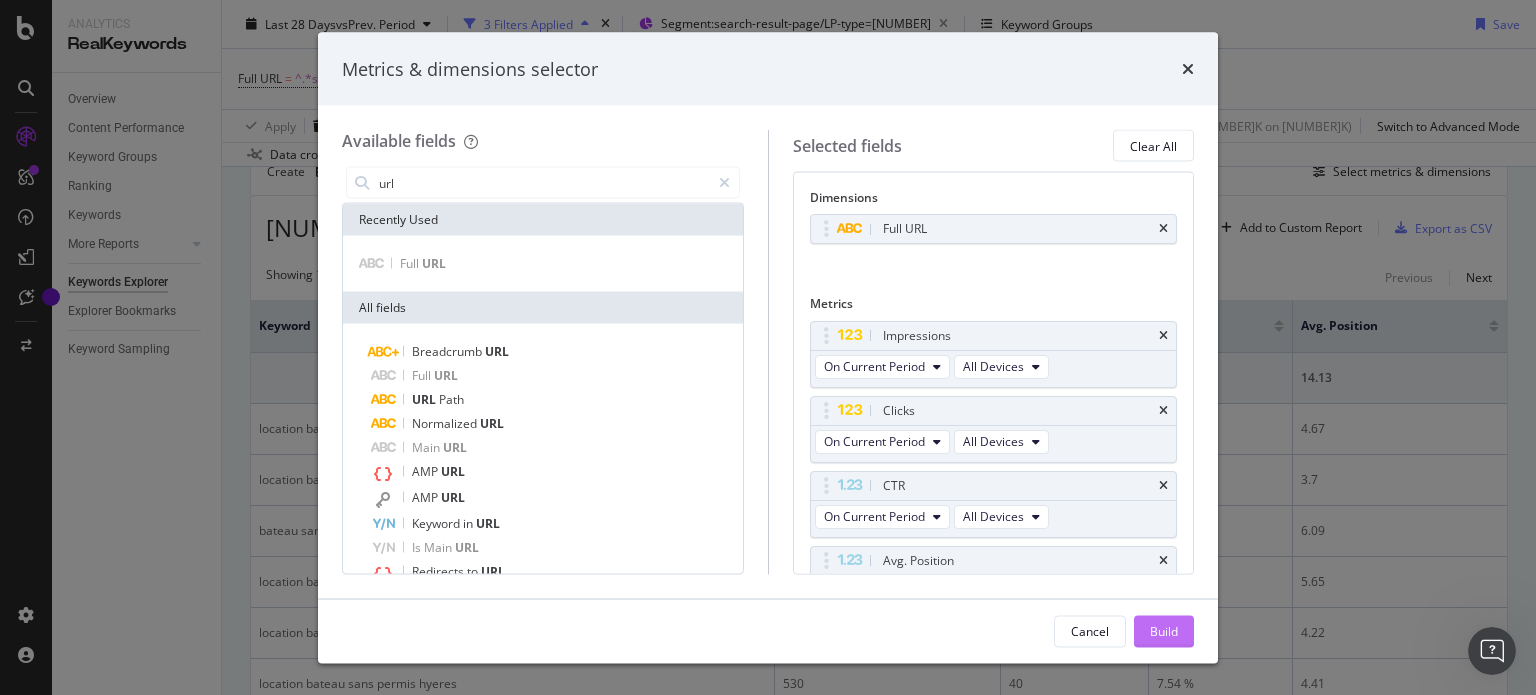 click on "Build" at bounding box center (1164, 631) 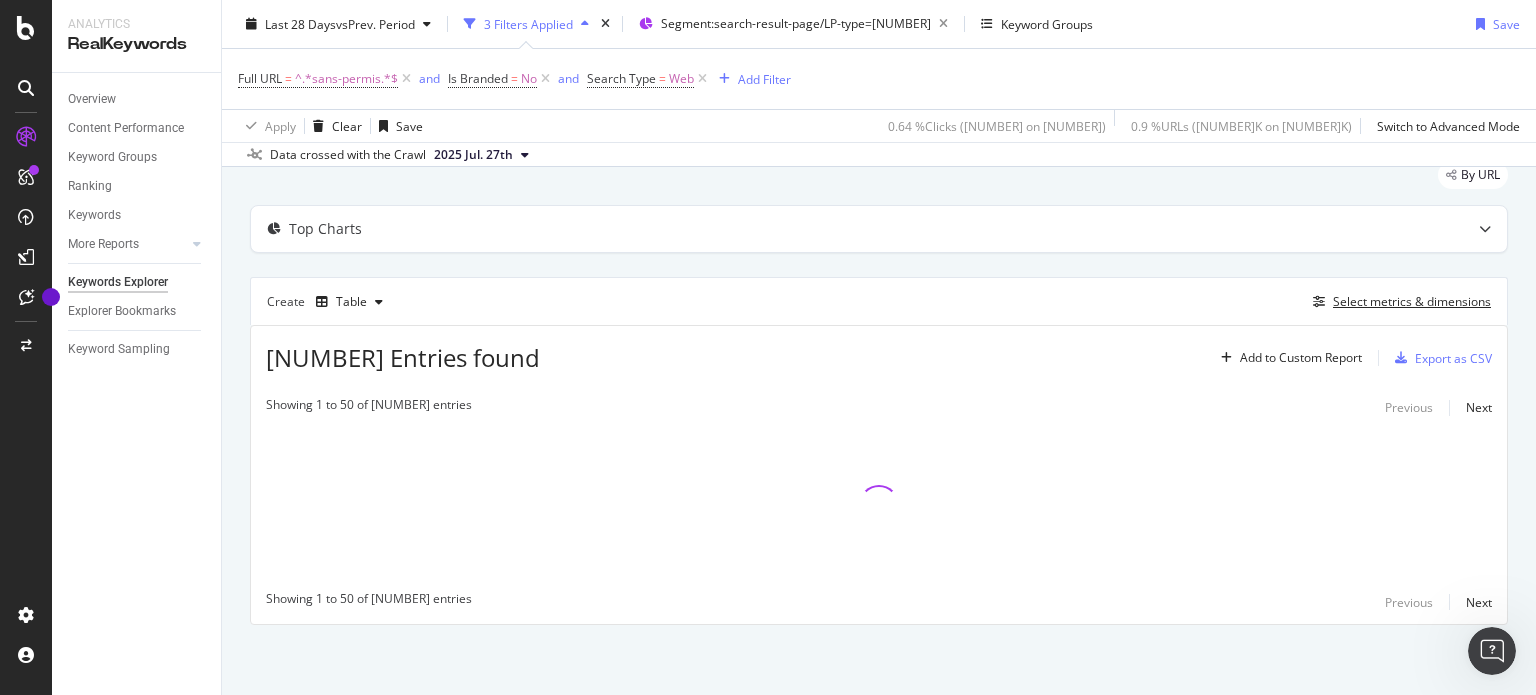 scroll, scrollTop: 68, scrollLeft: 0, axis: vertical 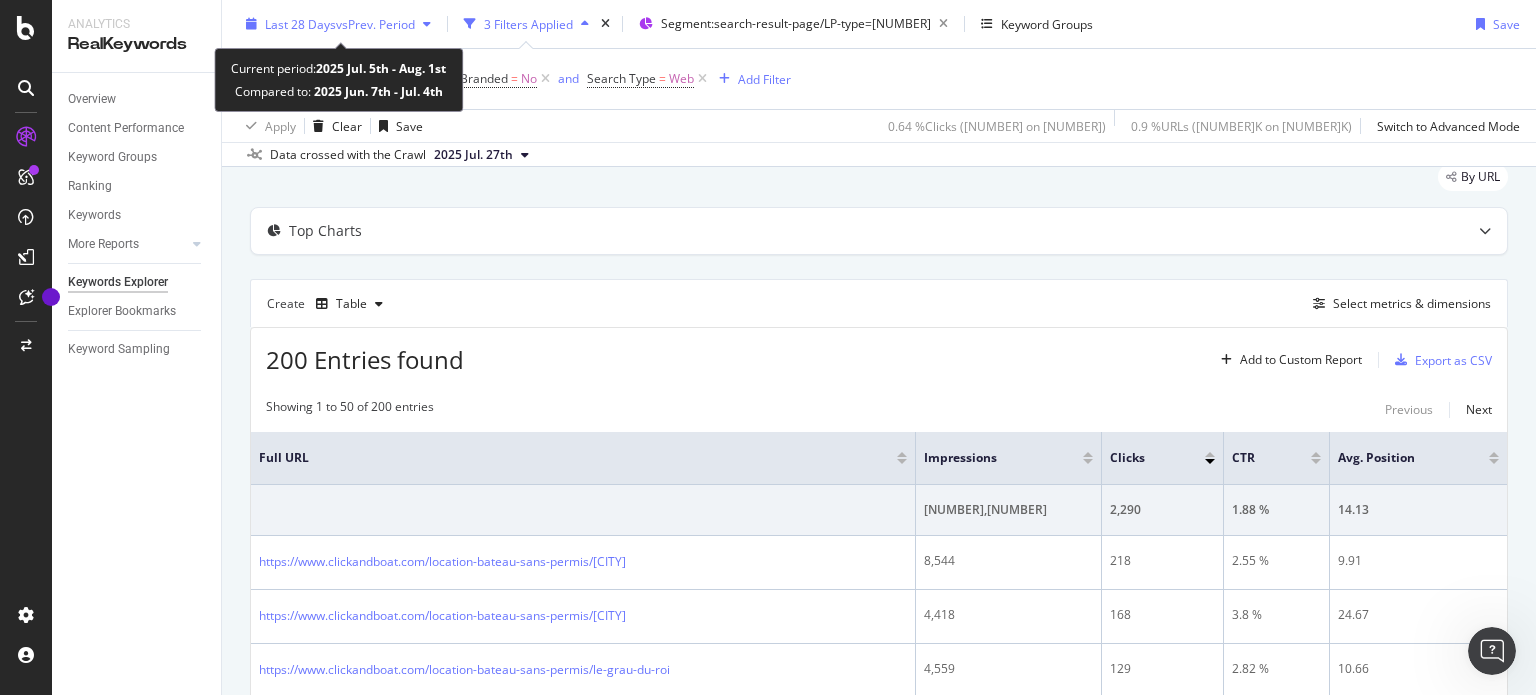 click on "vs  Prev. Period" at bounding box center [375, 23] 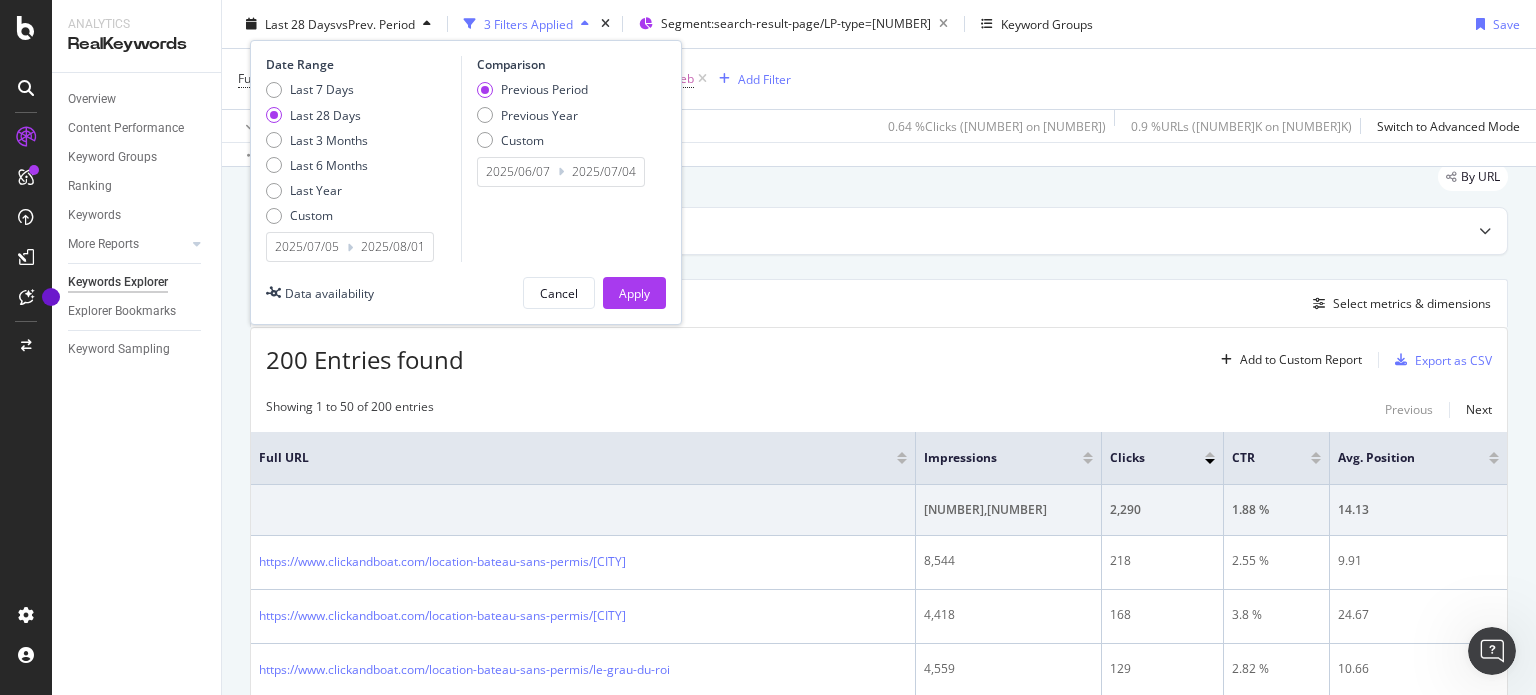 click on "Last 7 Days Last 28 Days Last 3 Months Last 6 Months Last Year Custom" at bounding box center (317, 156) 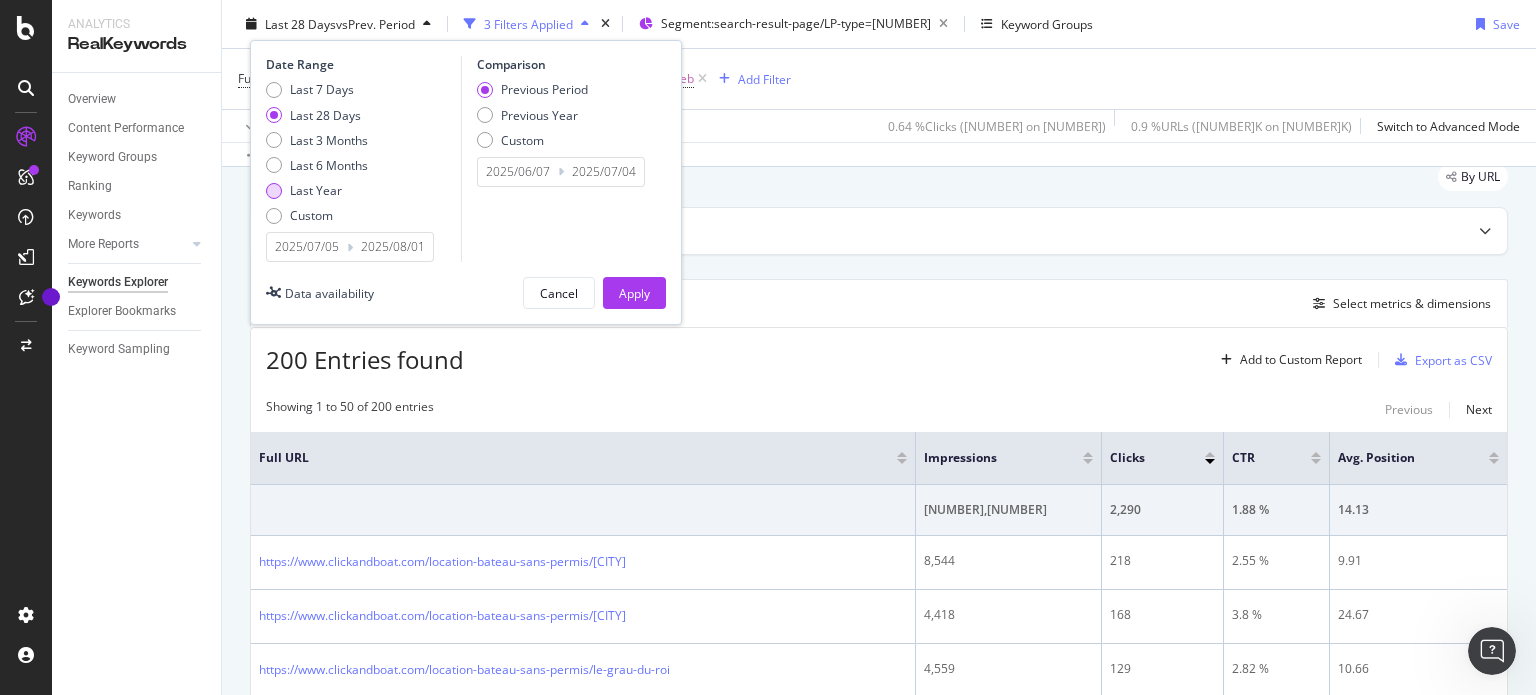 click on "Last Year" at bounding box center [316, 190] 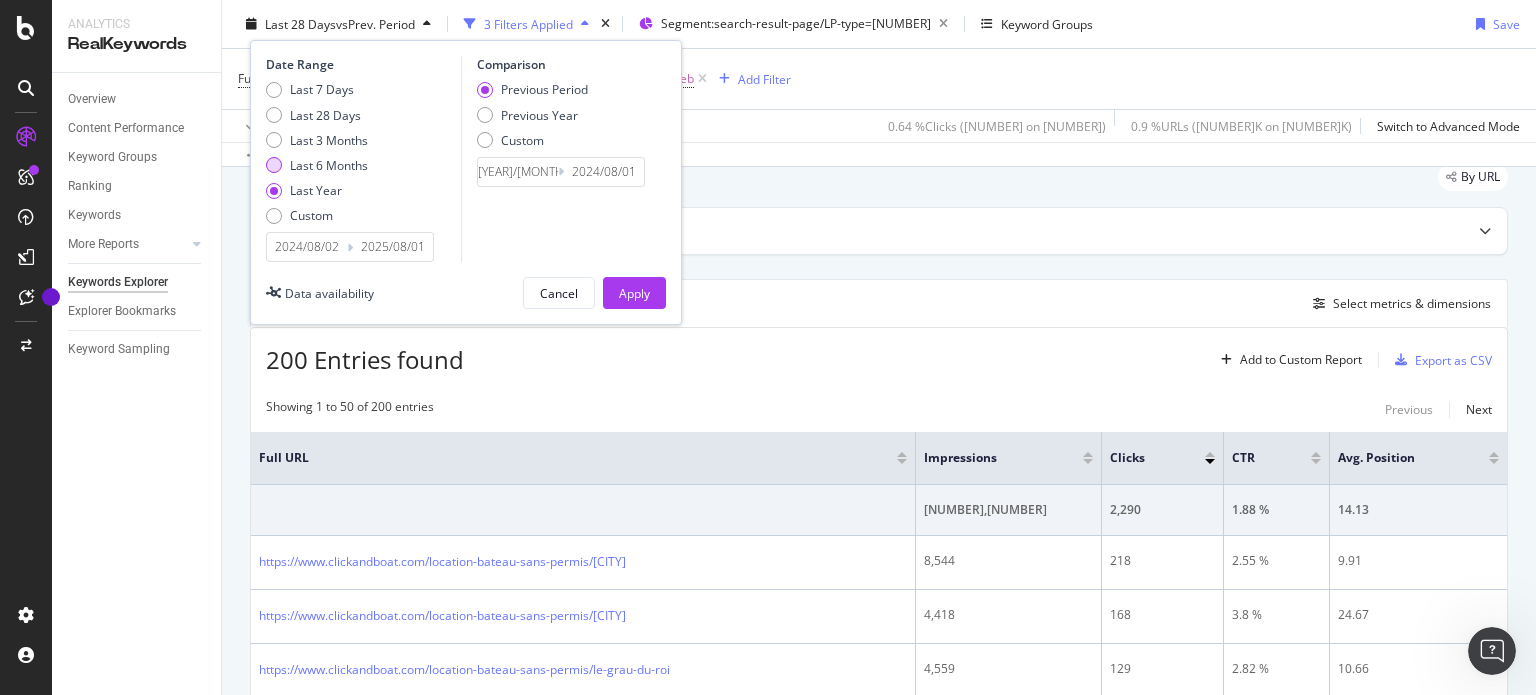 click on "Last 6 Months" at bounding box center (329, 165) 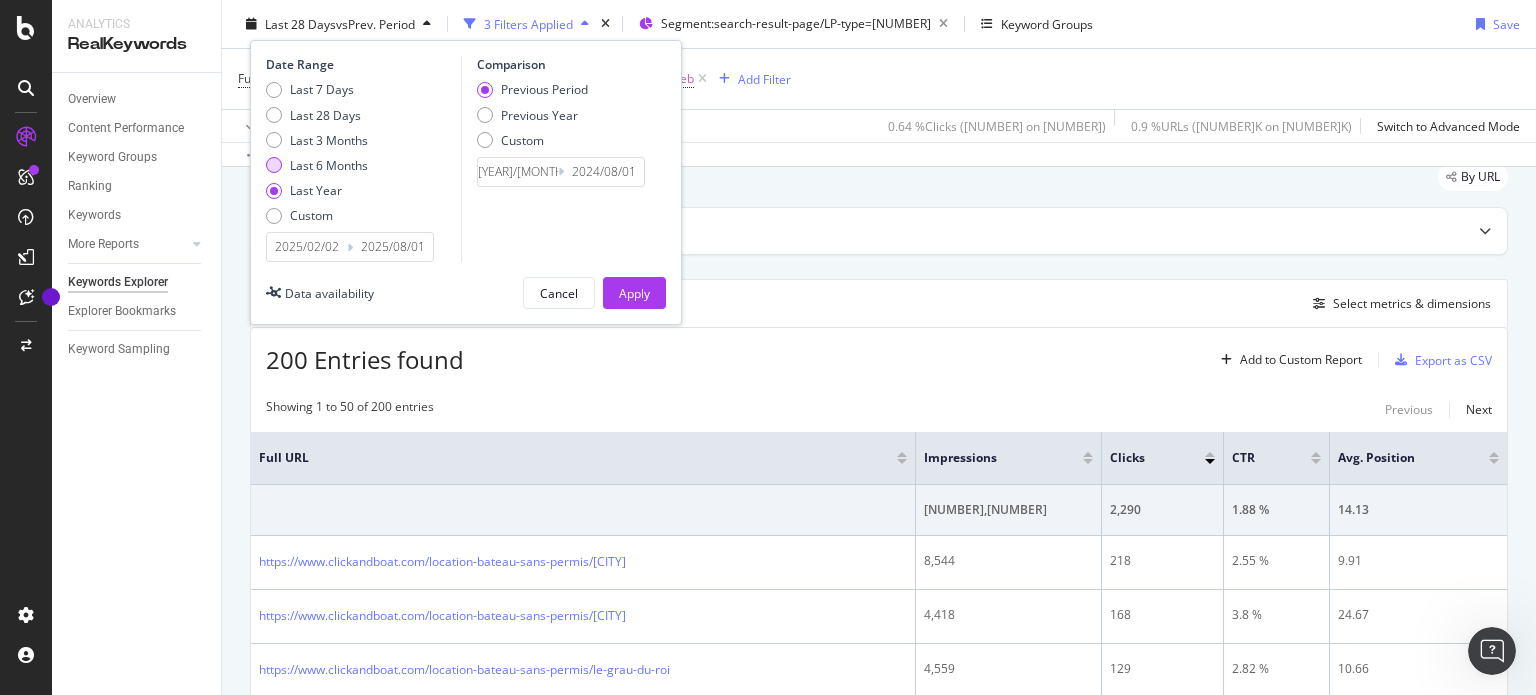 type on "2024/08/04" 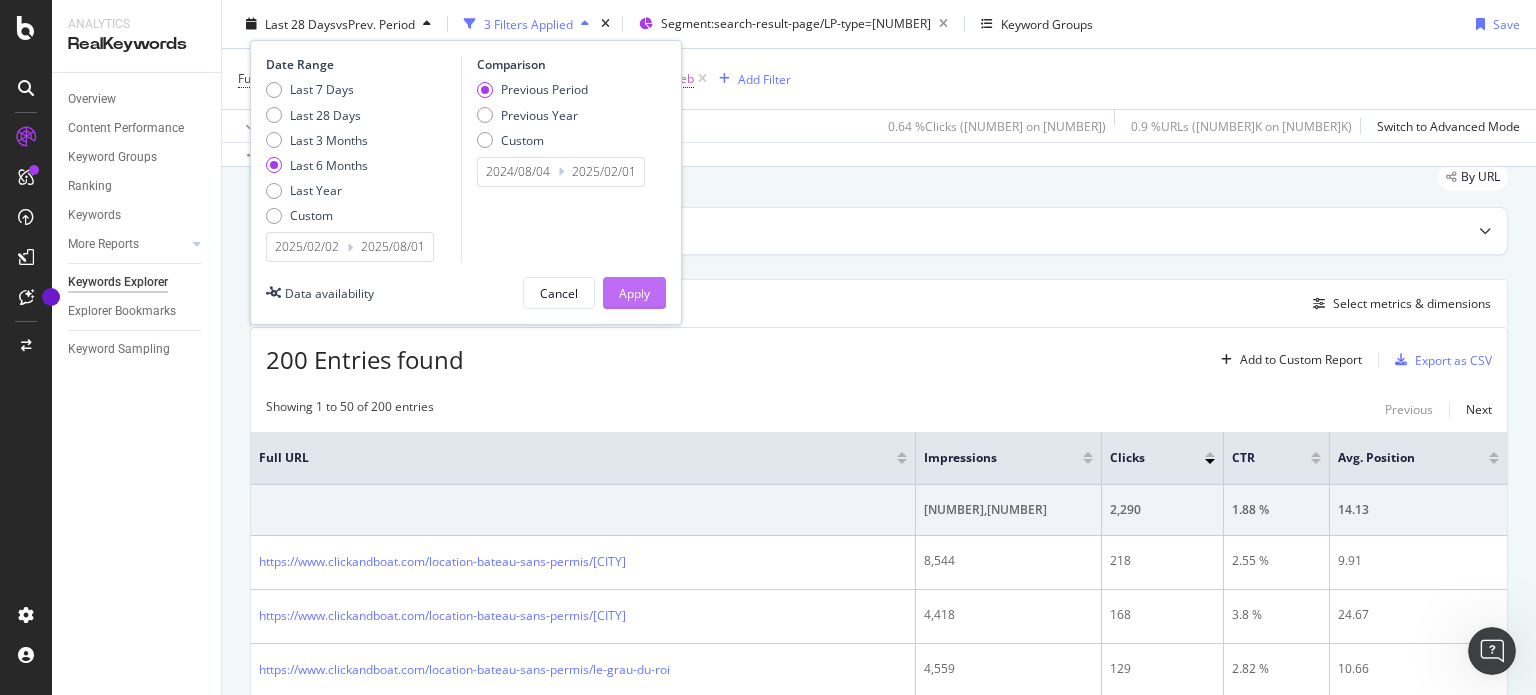 click on "Apply" at bounding box center (634, 292) 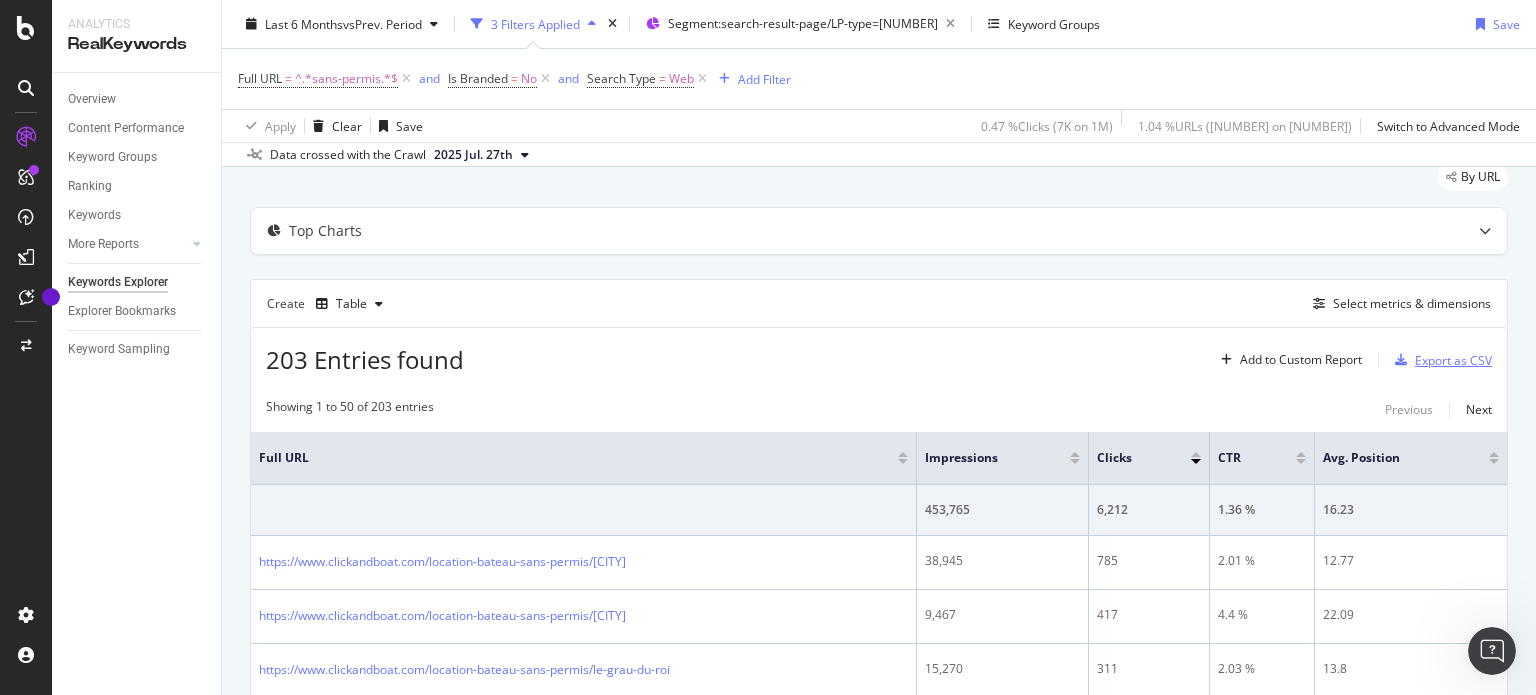 click on "Export as CSV" at bounding box center [1453, 360] 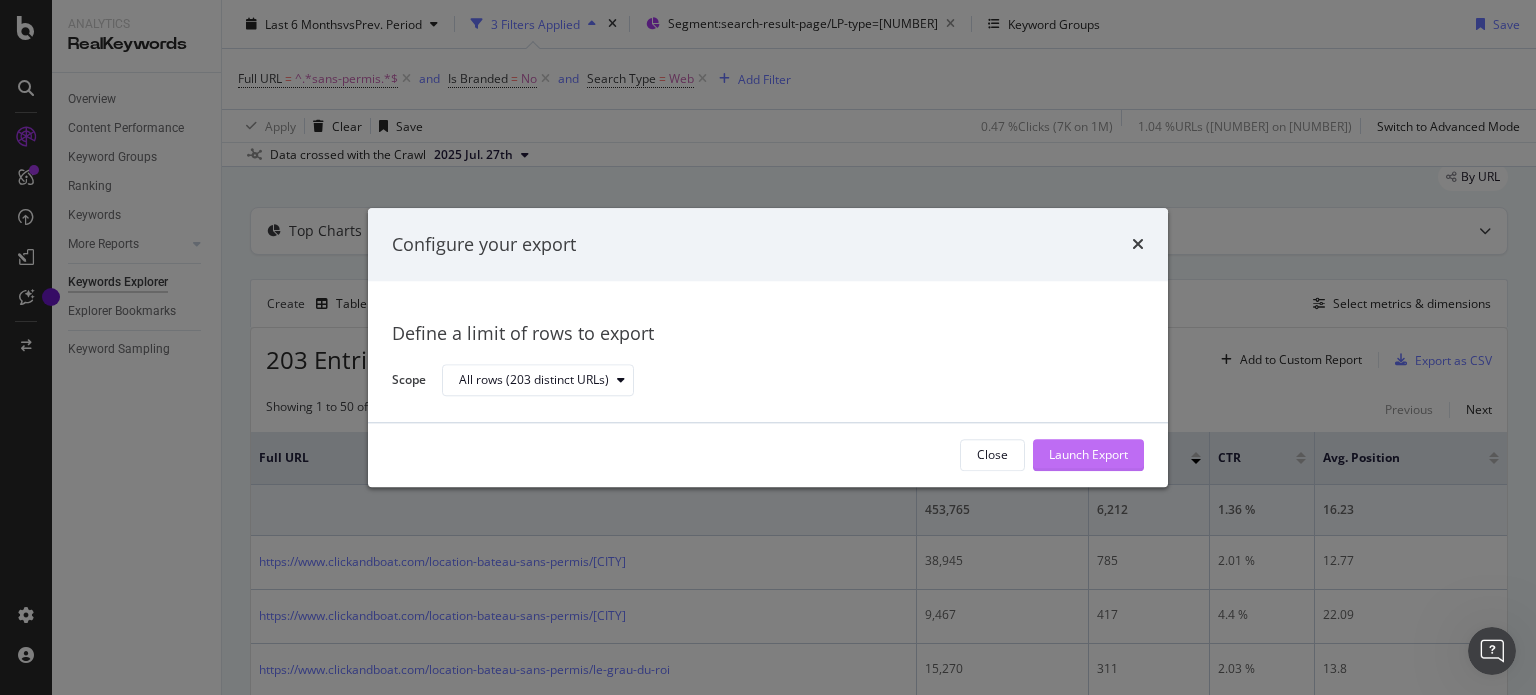 click on "Launch Export" at bounding box center [1088, 455] 